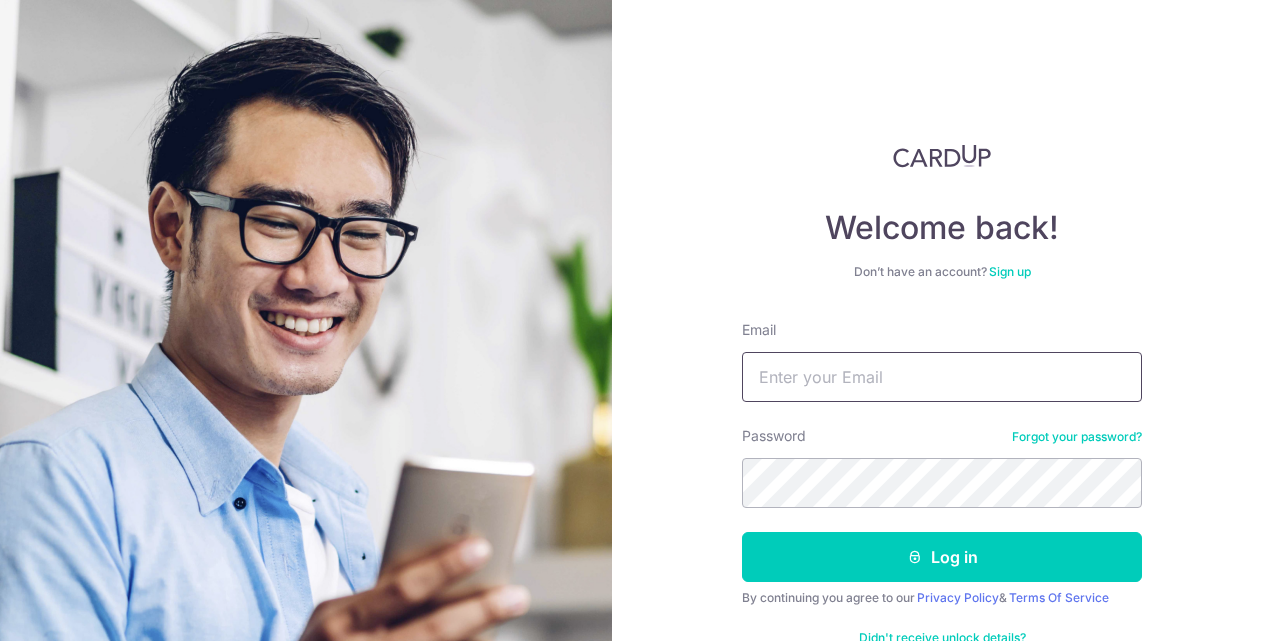 click on "Email" at bounding box center (942, 377) 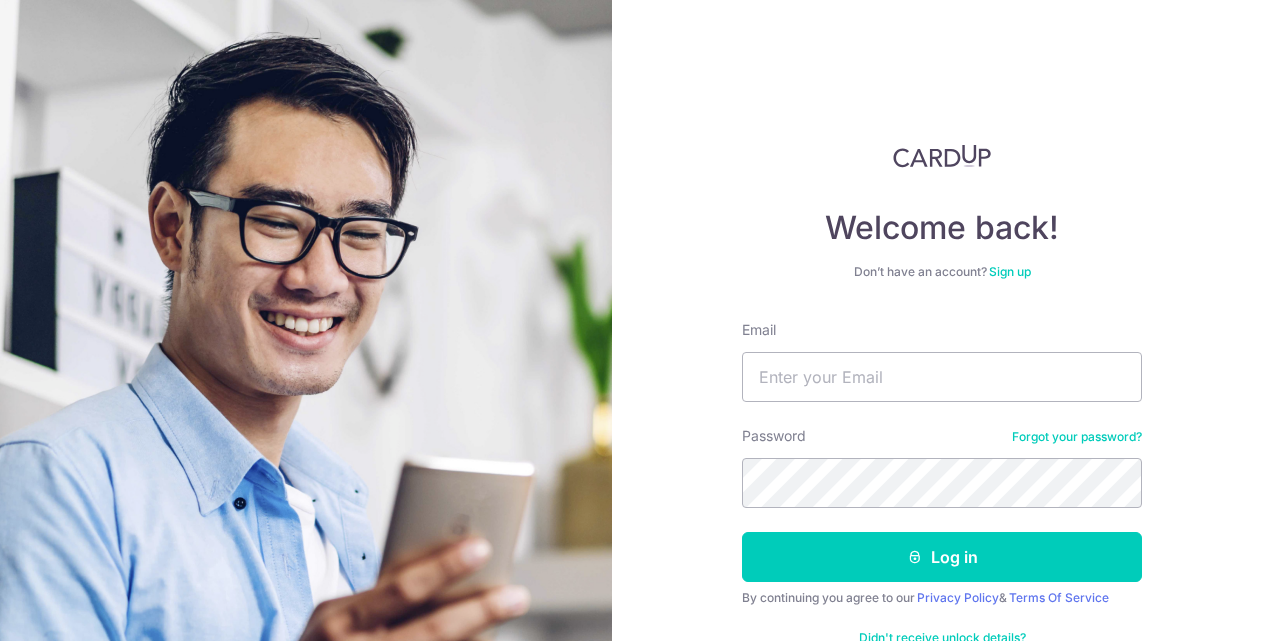 scroll, scrollTop: 0, scrollLeft: 0, axis: both 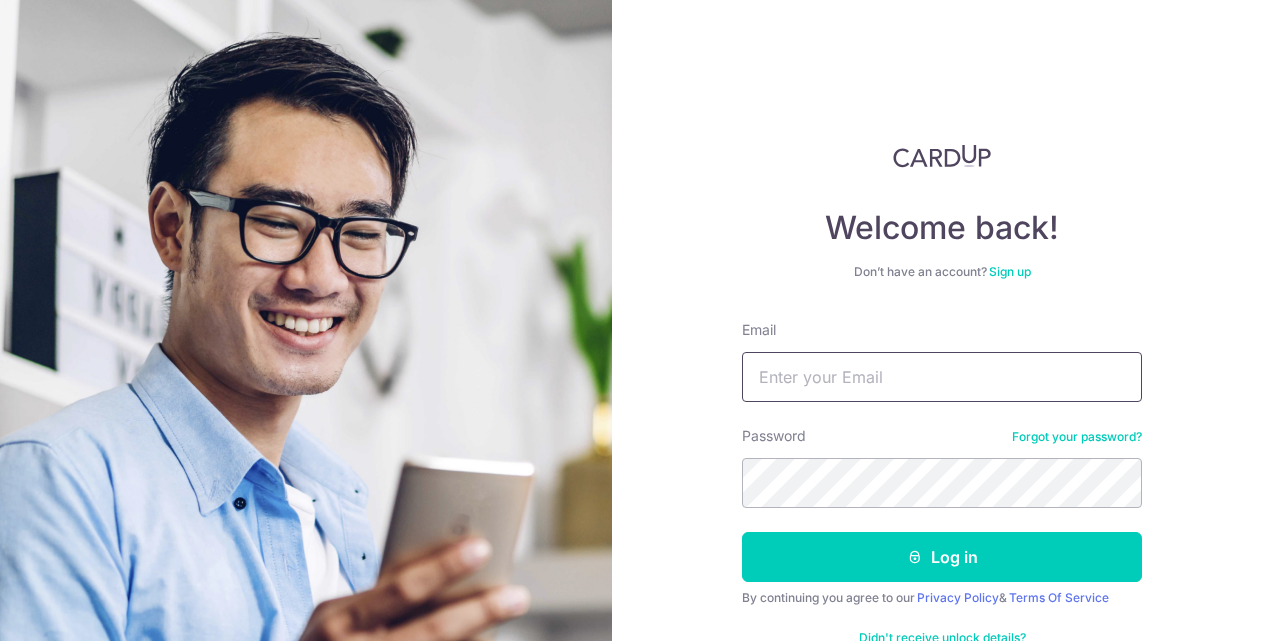type on "[EMAIL]" 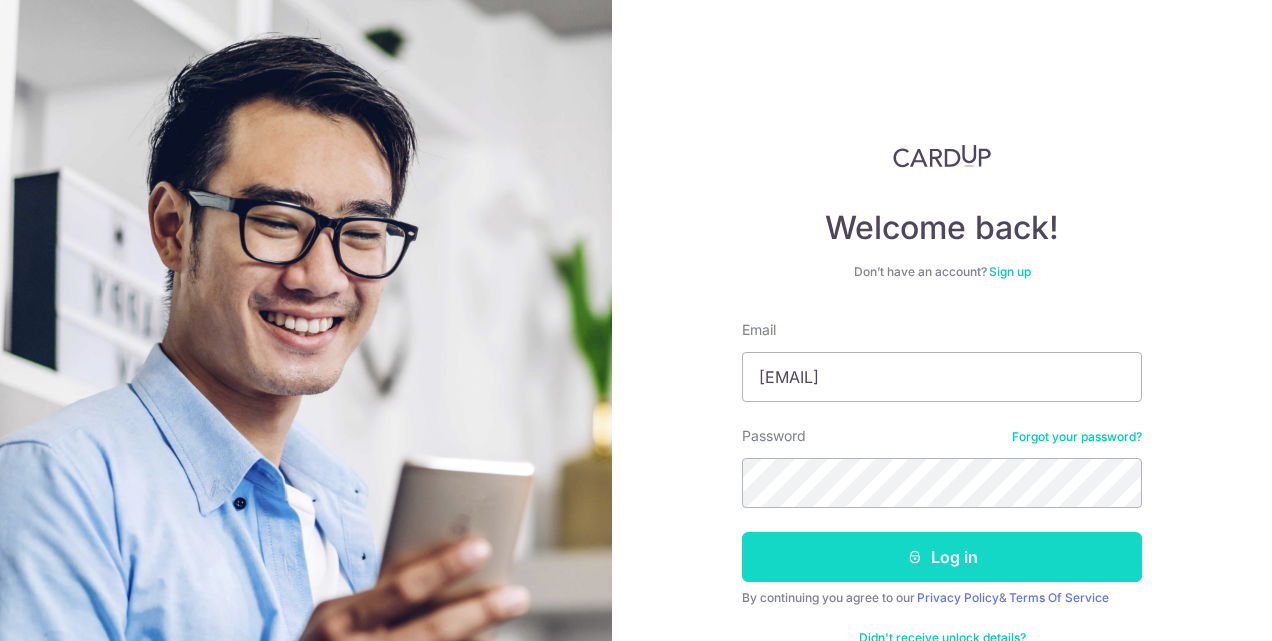 click on "Log in" at bounding box center [942, 557] 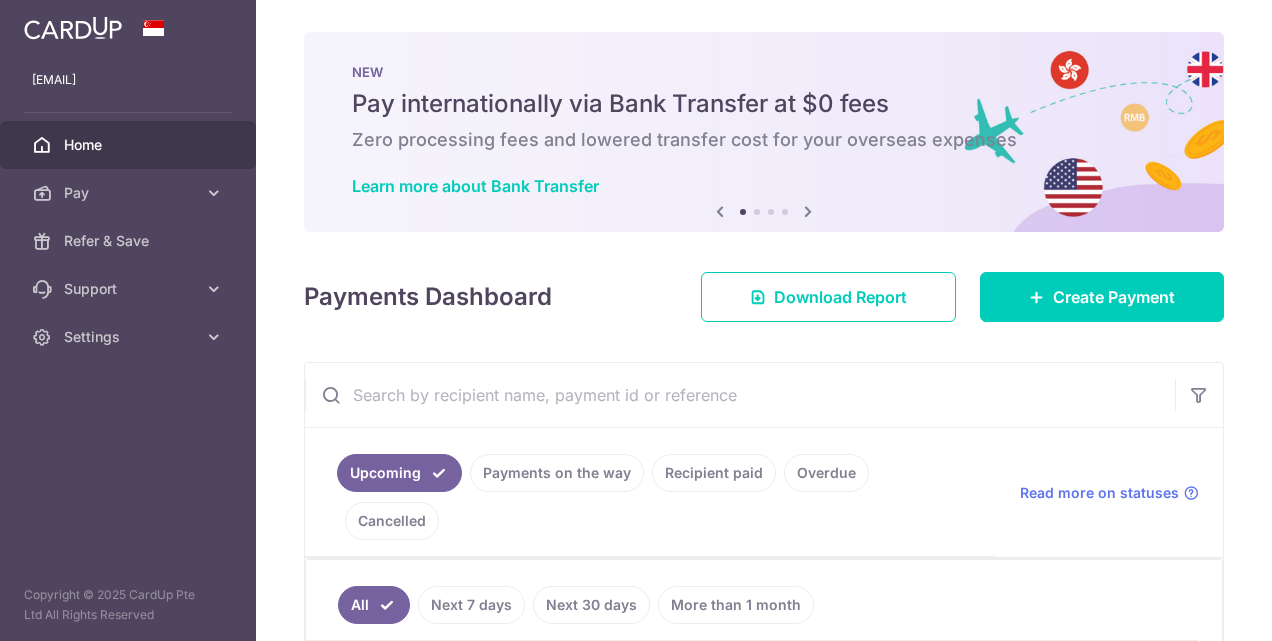 scroll, scrollTop: 0, scrollLeft: 0, axis: both 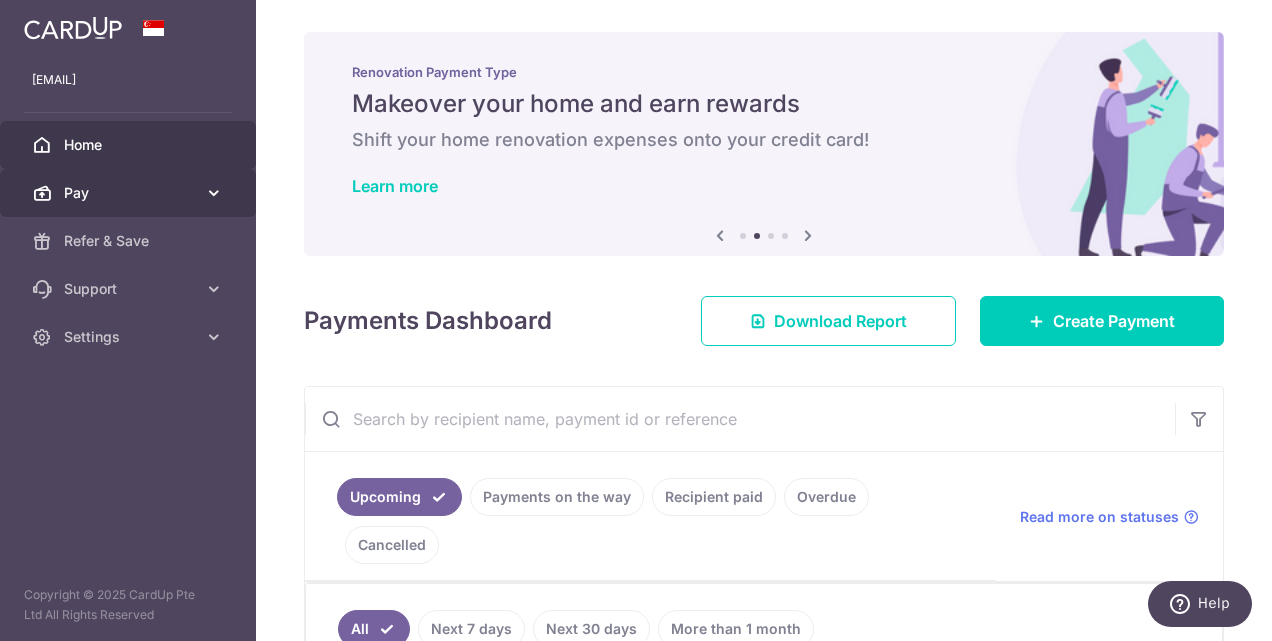 click at bounding box center [214, 193] 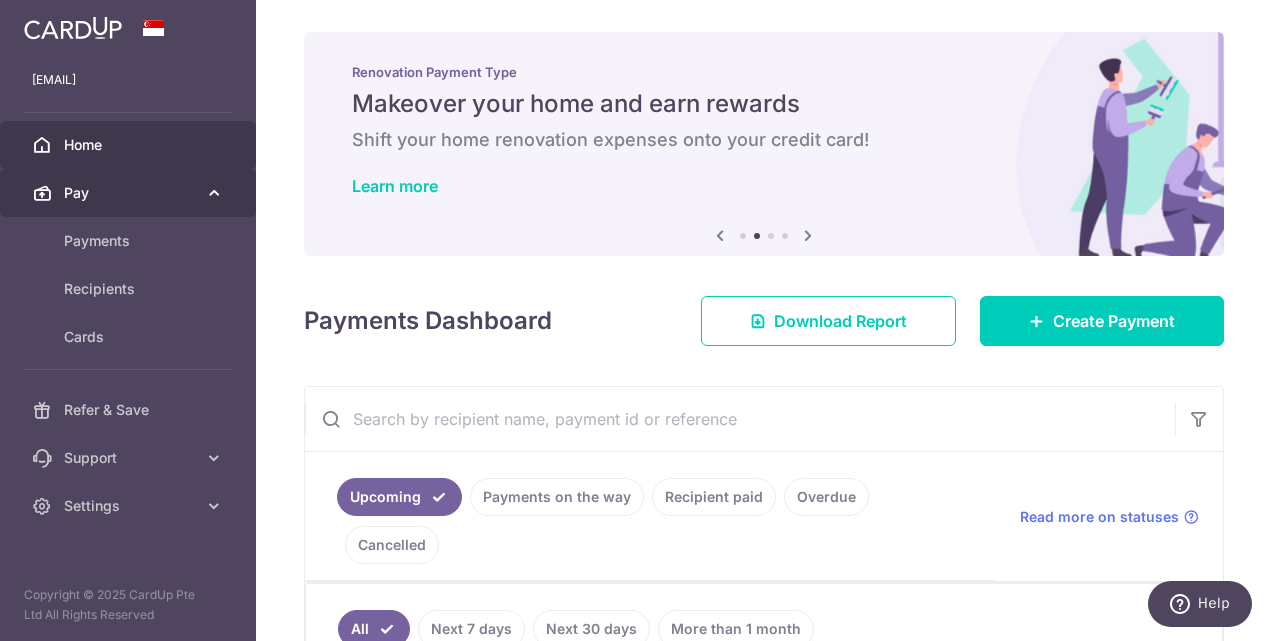 click at bounding box center [214, 193] 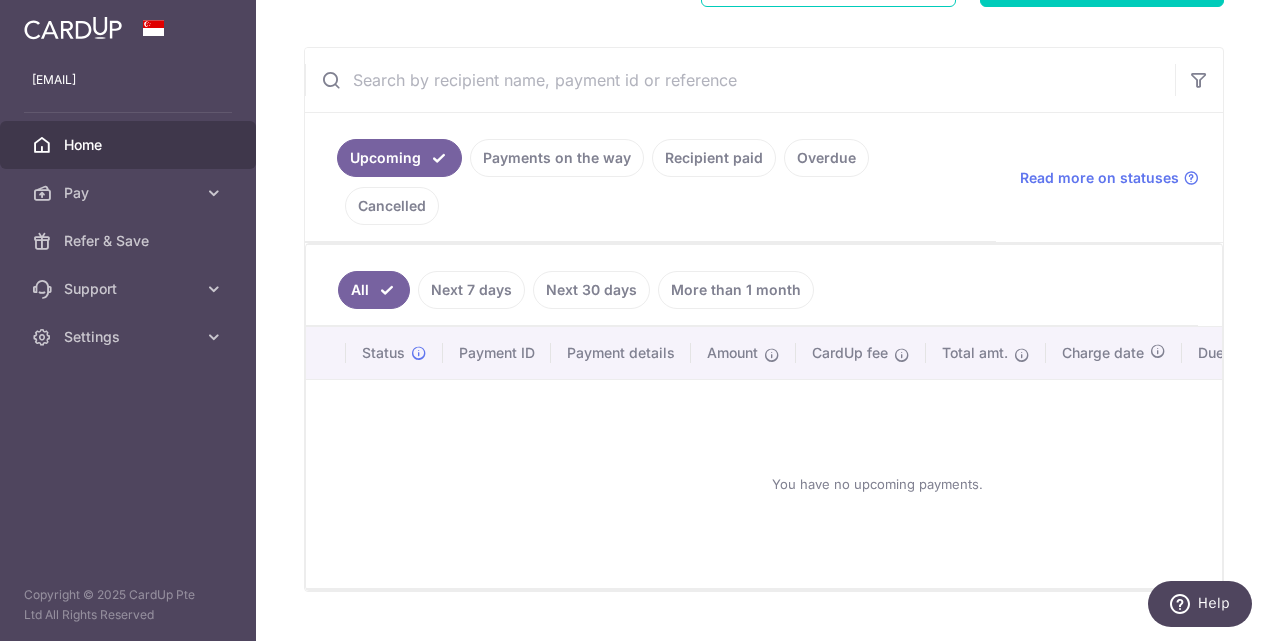 scroll, scrollTop: 0, scrollLeft: 0, axis: both 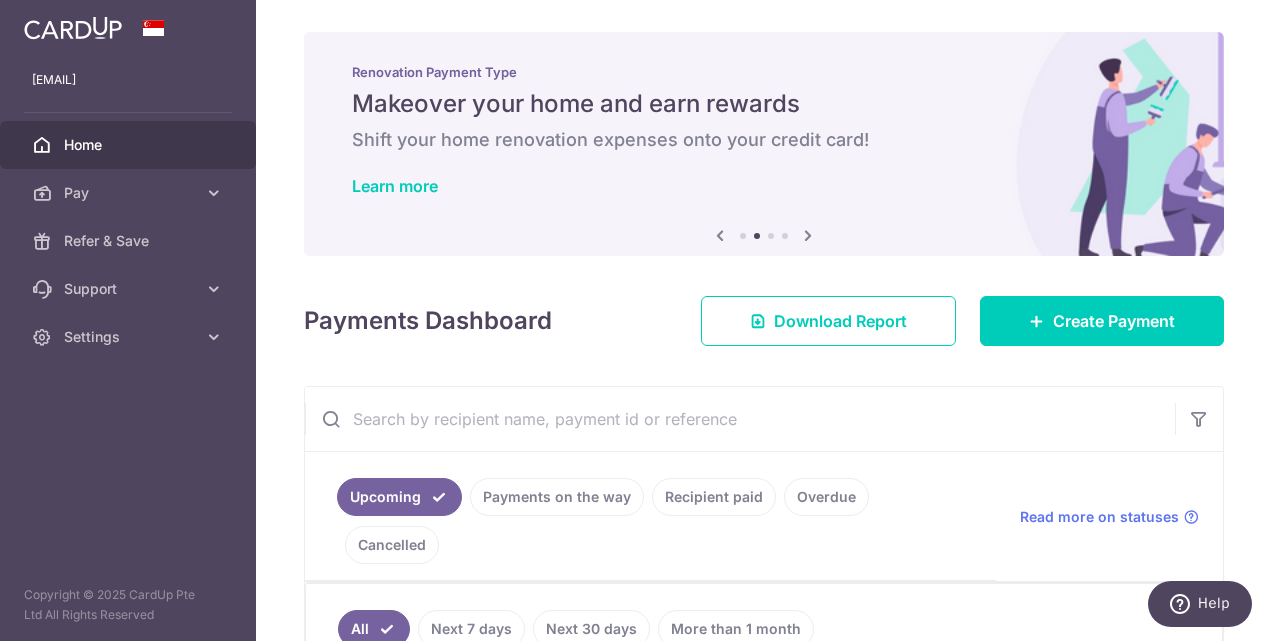 click on "Home" at bounding box center (130, 145) 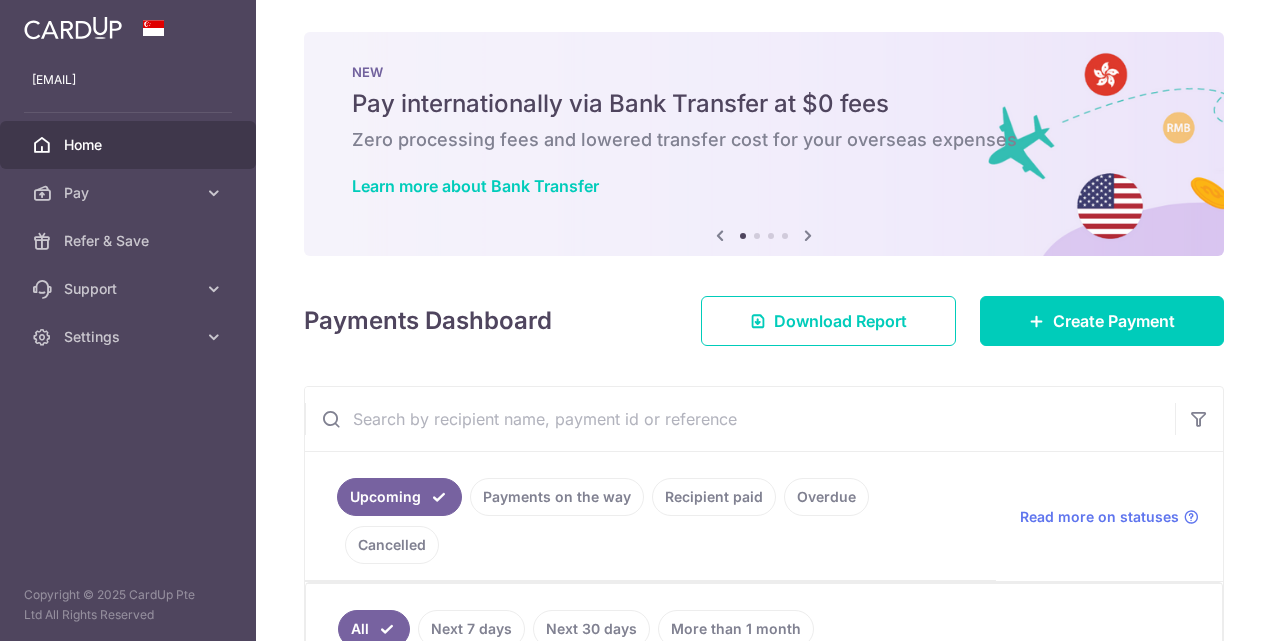 scroll, scrollTop: 0, scrollLeft: 0, axis: both 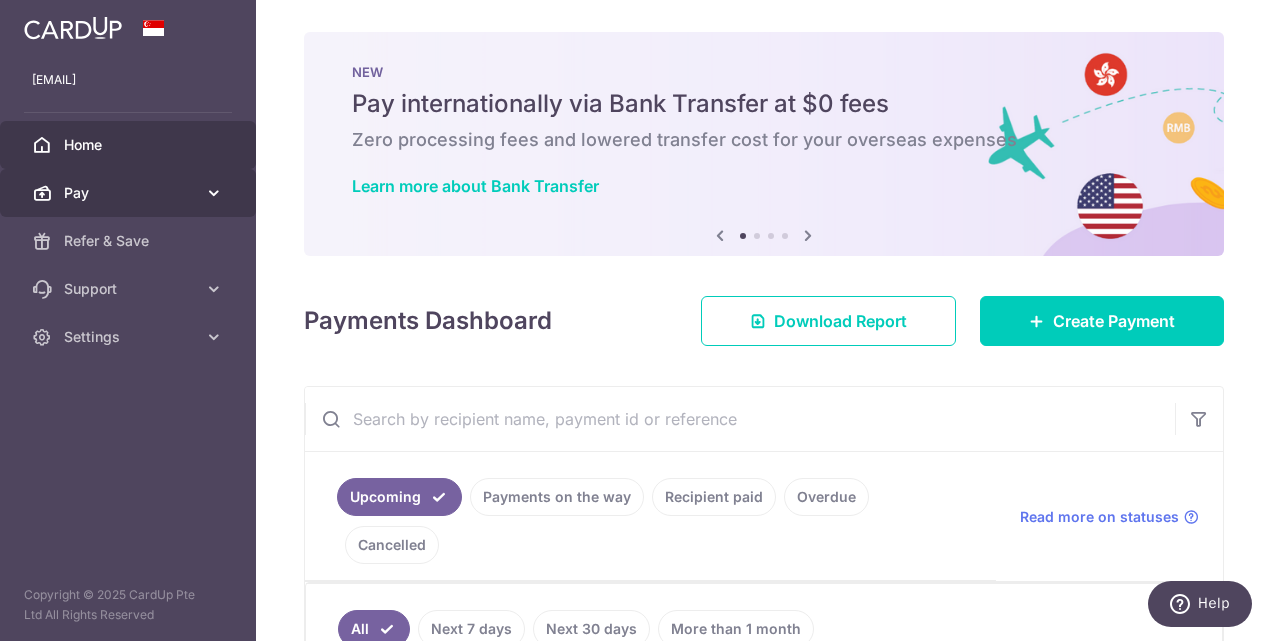 click at bounding box center (214, 193) 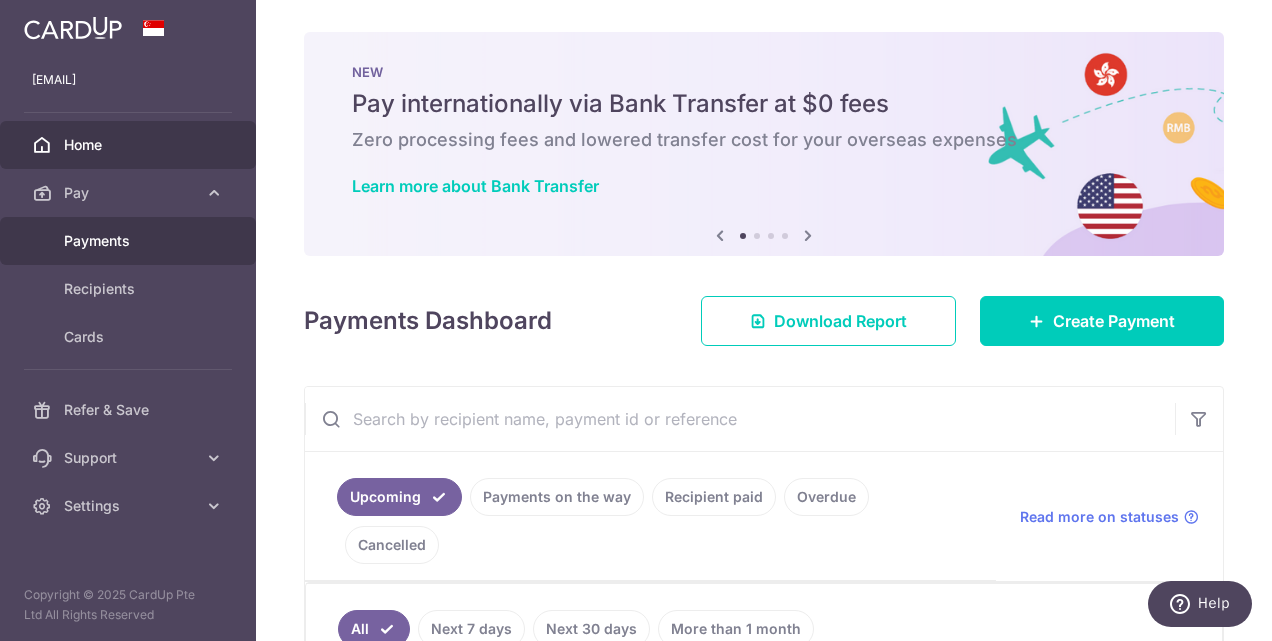 click on "Payments" at bounding box center (130, 241) 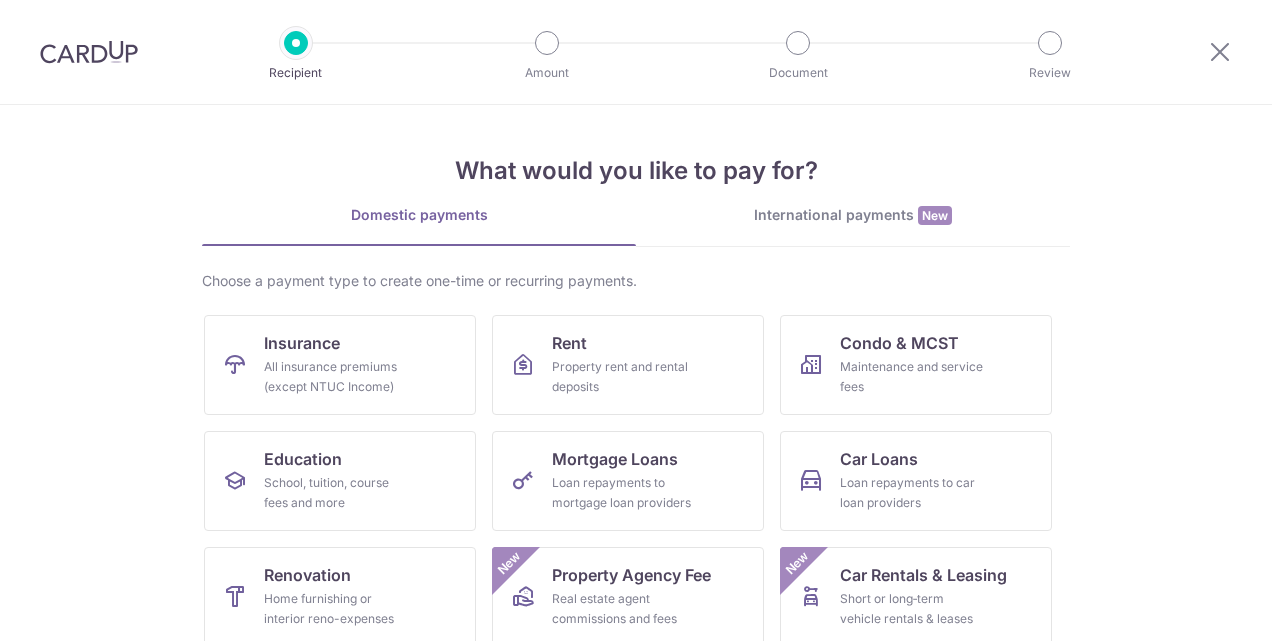 scroll, scrollTop: 0, scrollLeft: 0, axis: both 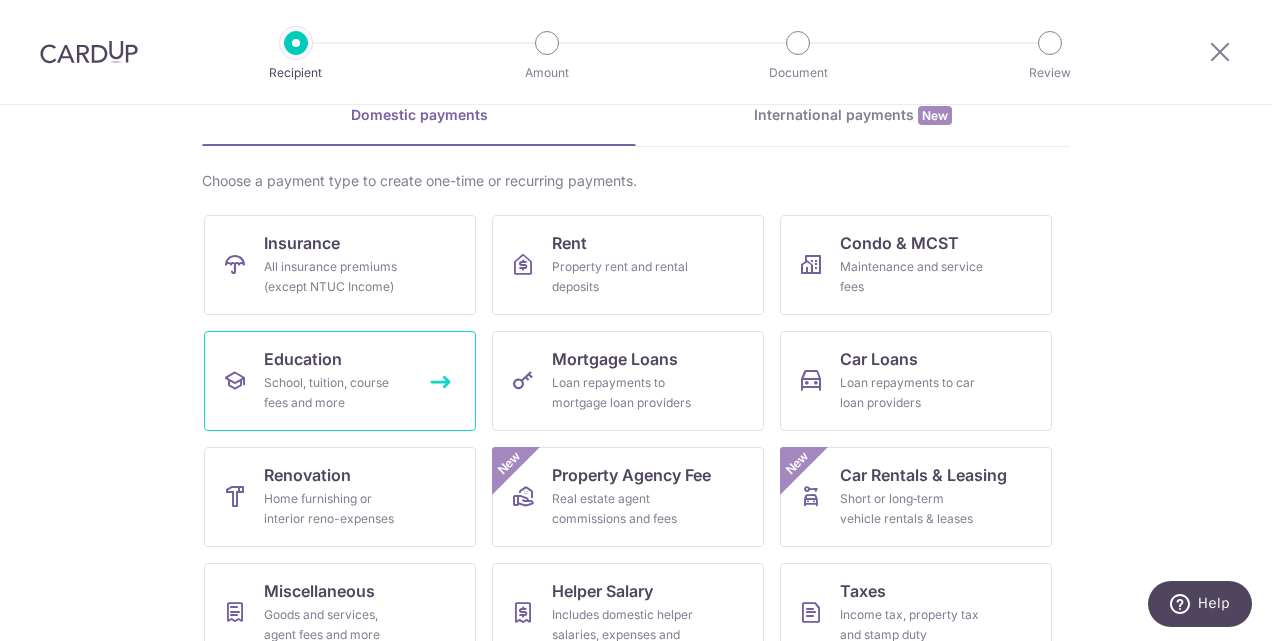 click on "Education School, tuition, course fees and more" at bounding box center (340, 381) 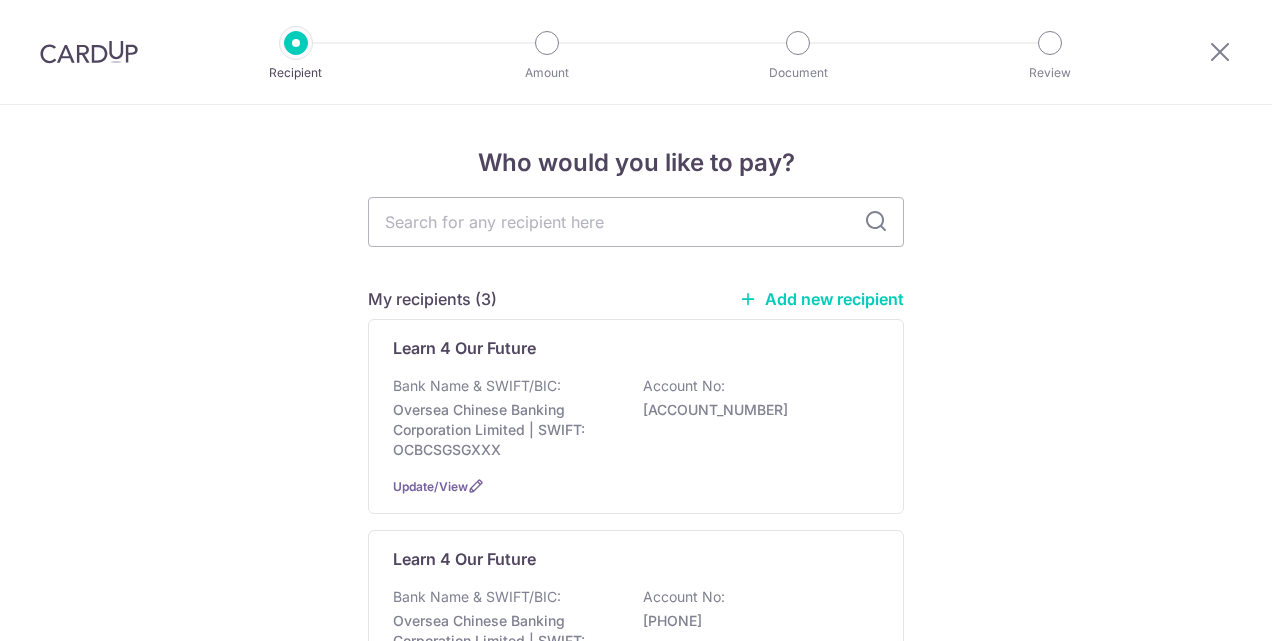 scroll, scrollTop: 0, scrollLeft: 0, axis: both 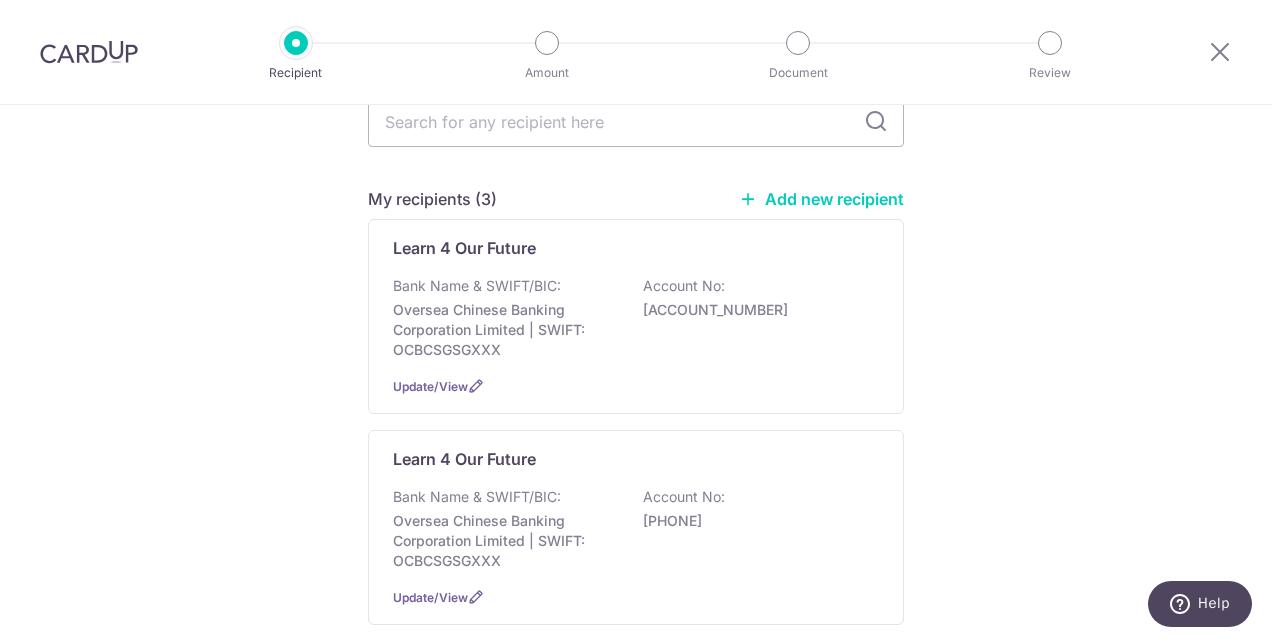 drag, startPoint x: 532, startPoint y: 350, endPoint x: 967, endPoint y: 334, distance: 435.29416 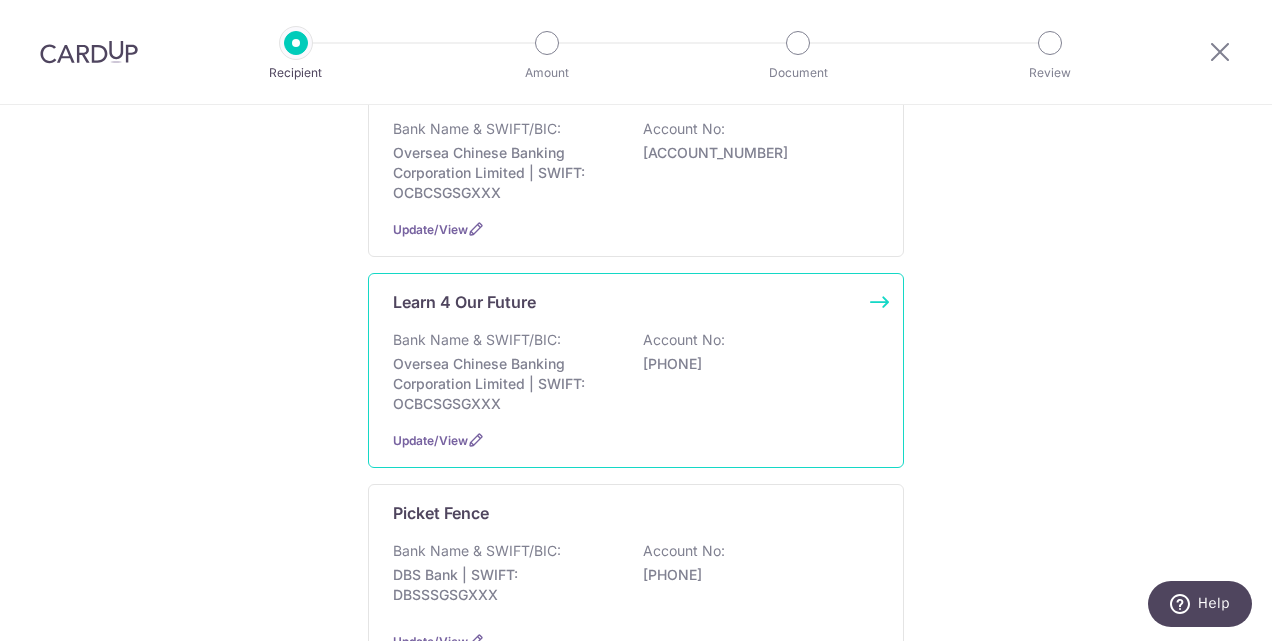 scroll, scrollTop: 300, scrollLeft: 0, axis: vertical 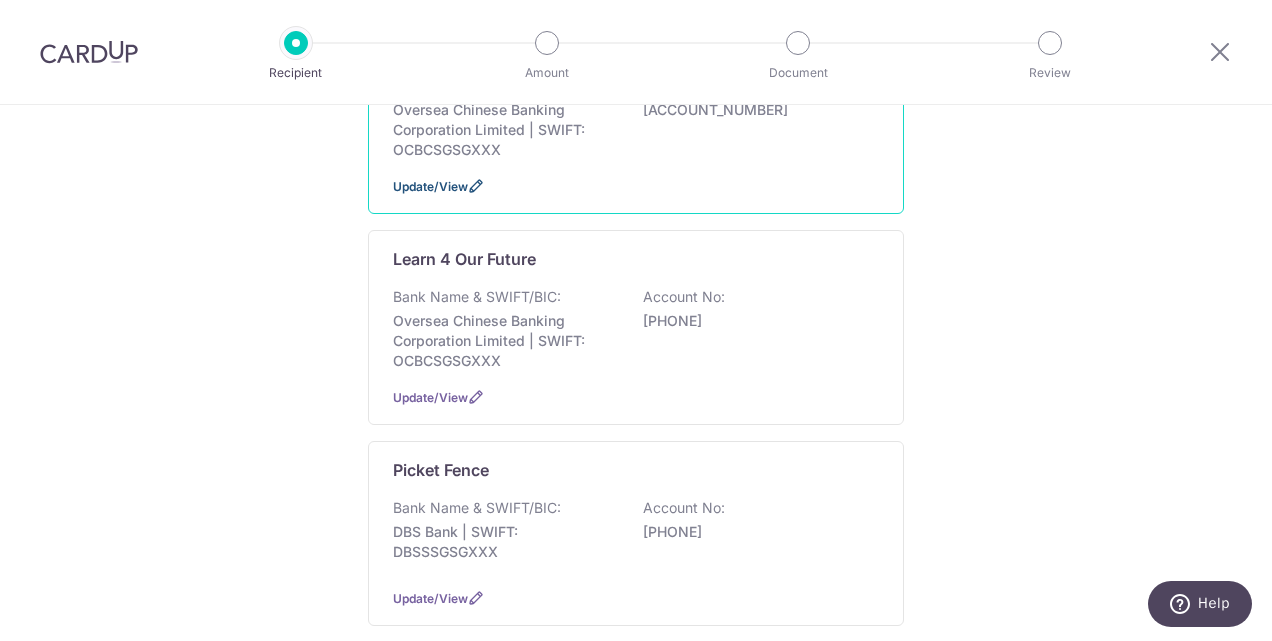 click at bounding box center (476, 186) 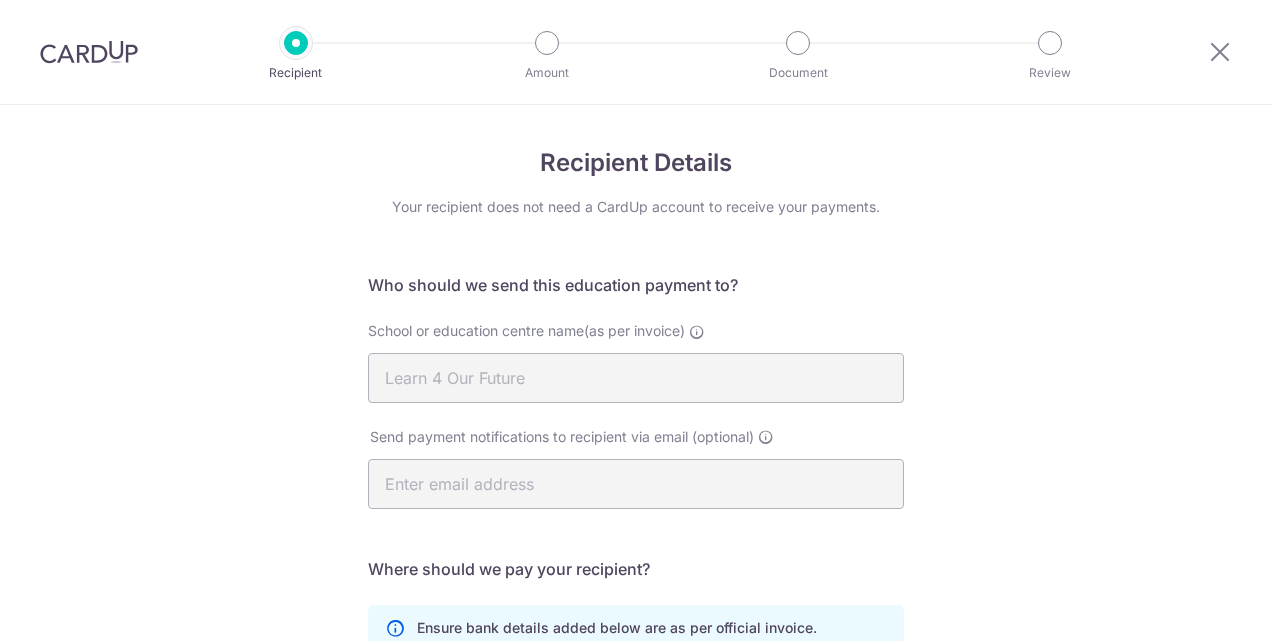 scroll, scrollTop: 0, scrollLeft: 0, axis: both 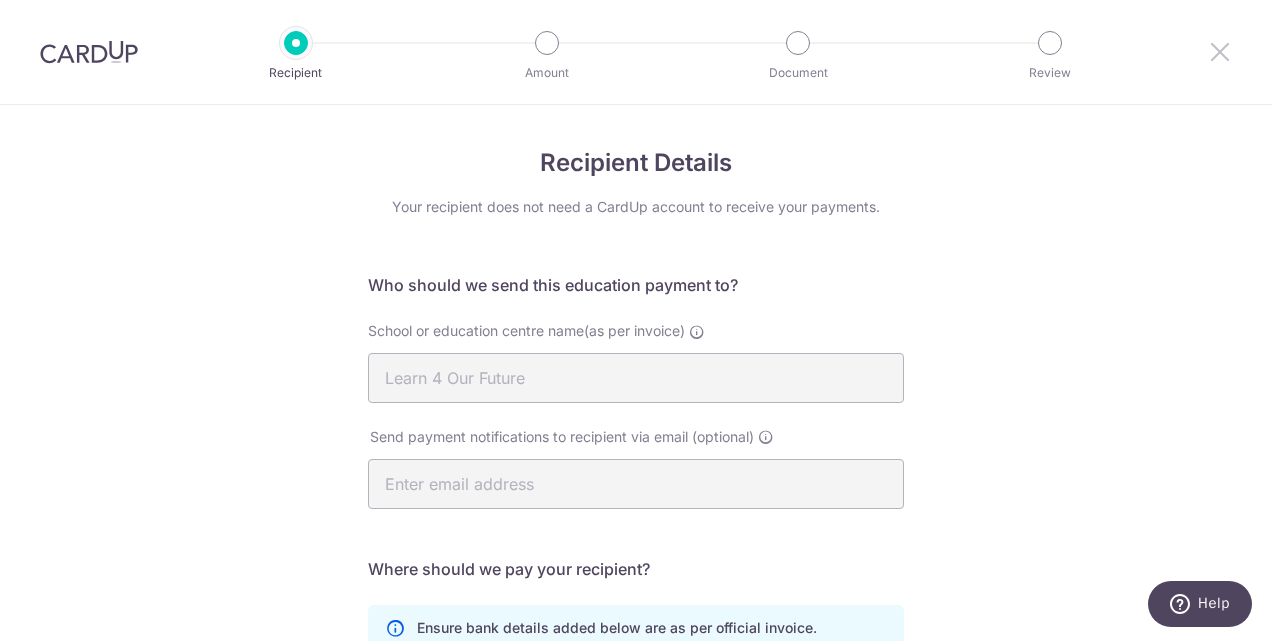 click at bounding box center (1220, 51) 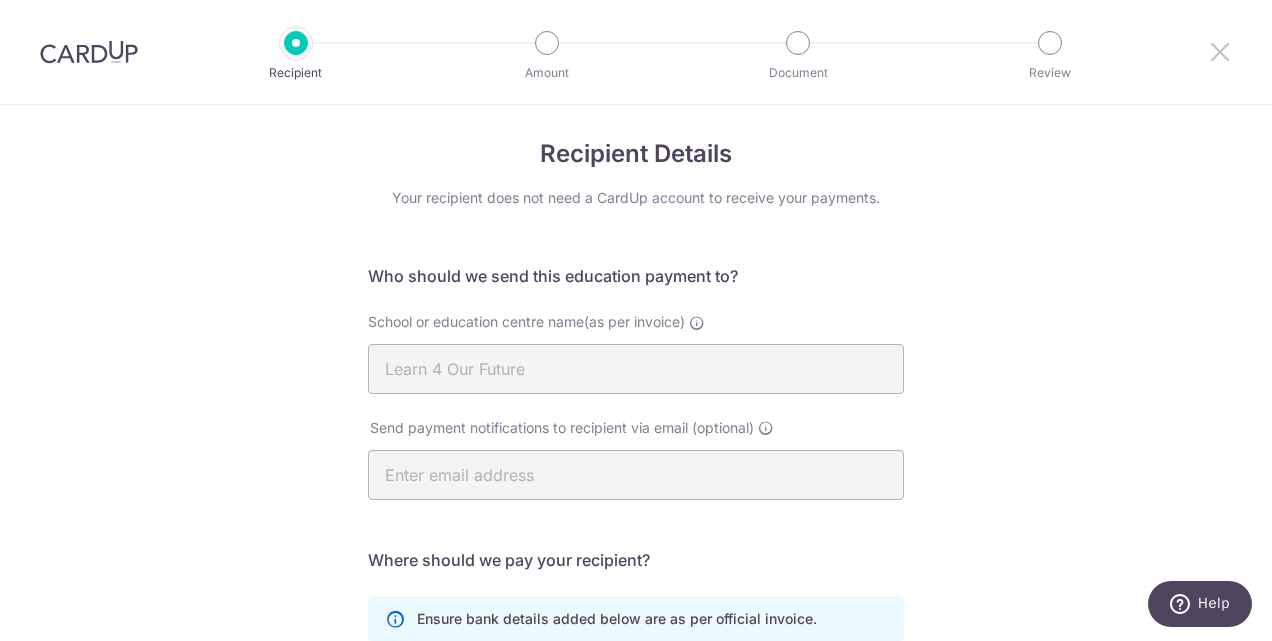 scroll, scrollTop: 0, scrollLeft: 0, axis: both 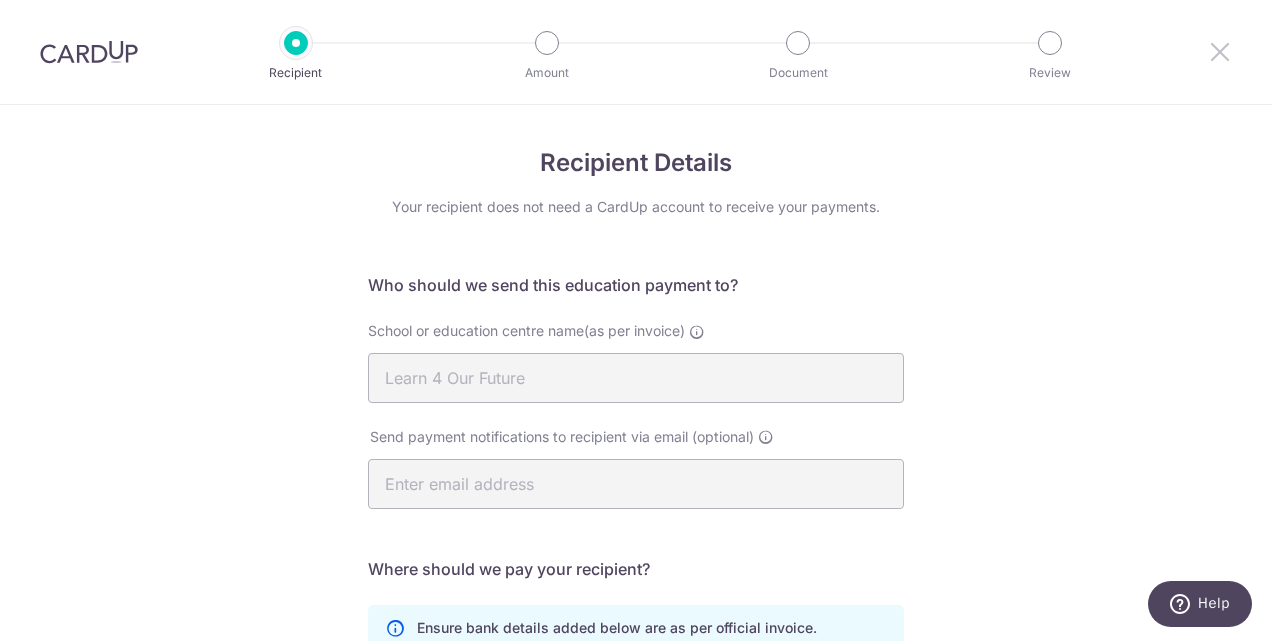 click at bounding box center [1220, 51] 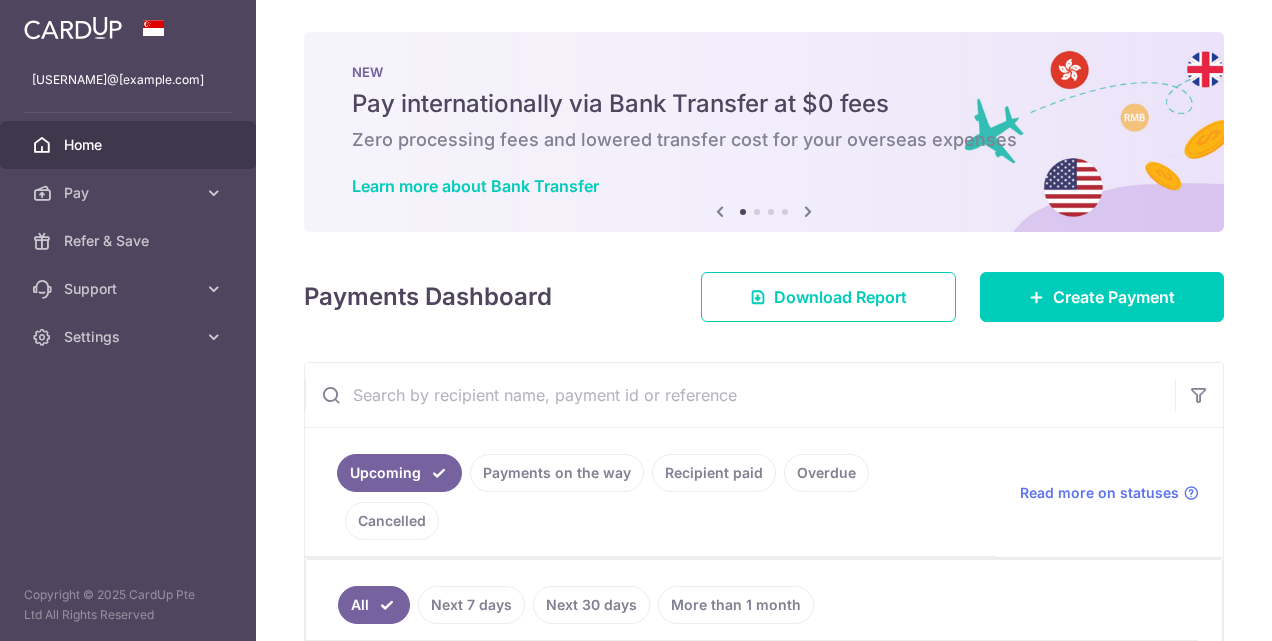 scroll, scrollTop: 0, scrollLeft: 0, axis: both 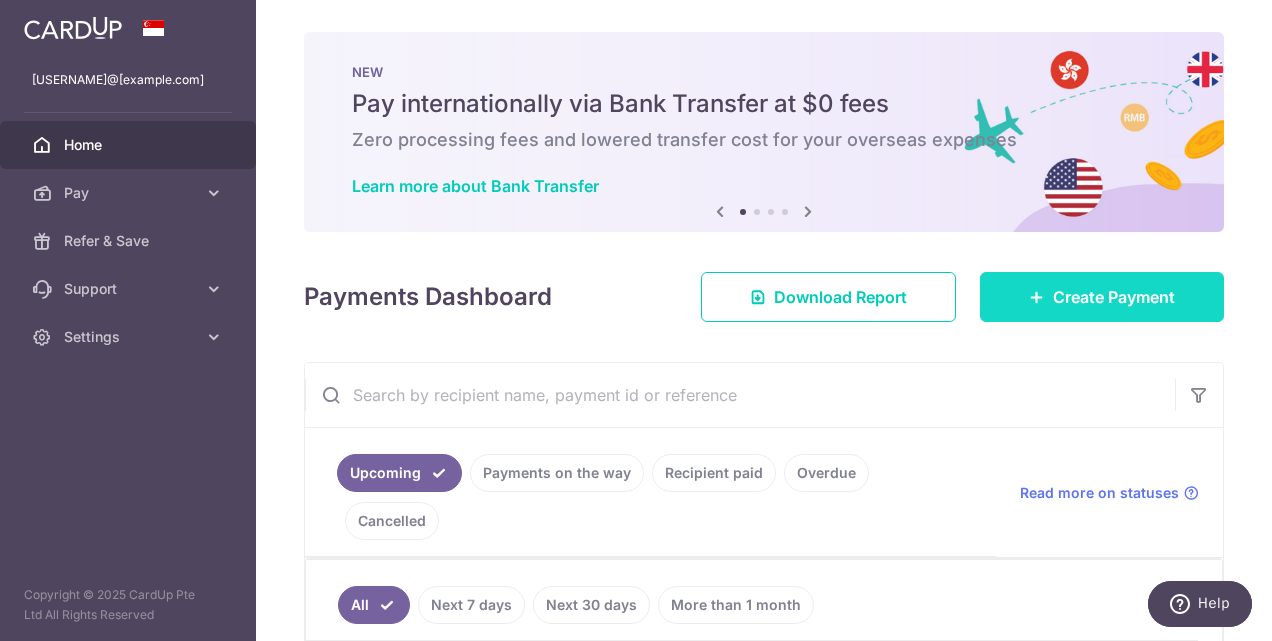 click on "Create Payment" at bounding box center [1102, 297] 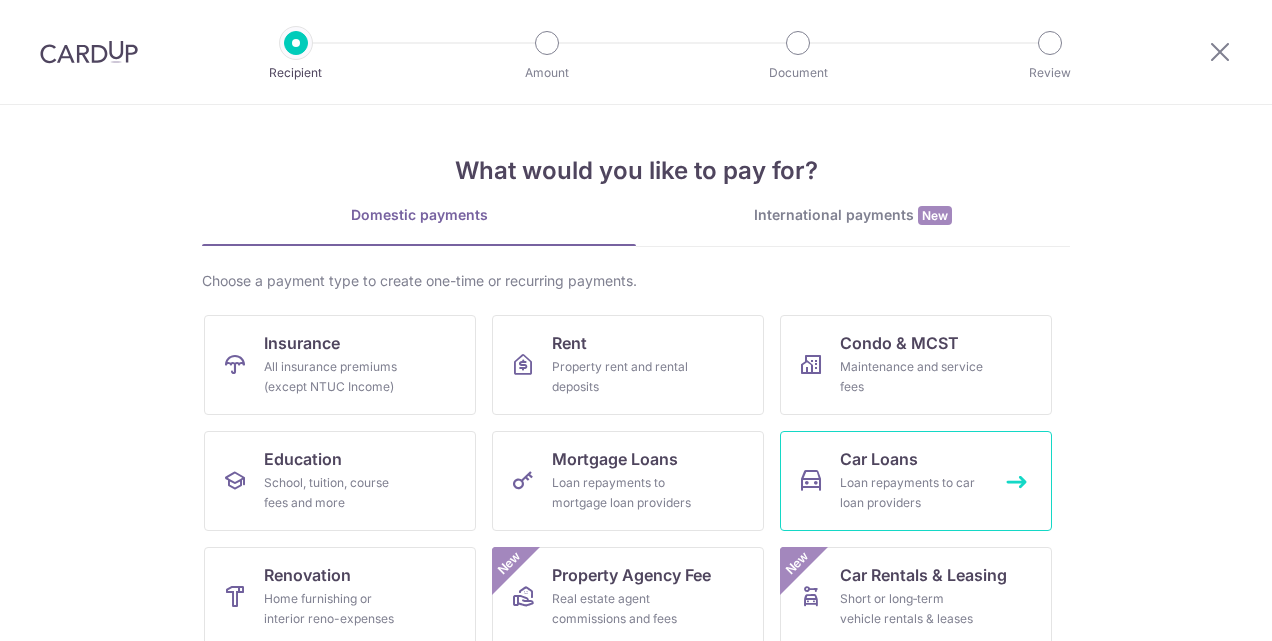 scroll, scrollTop: 0, scrollLeft: 0, axis: both 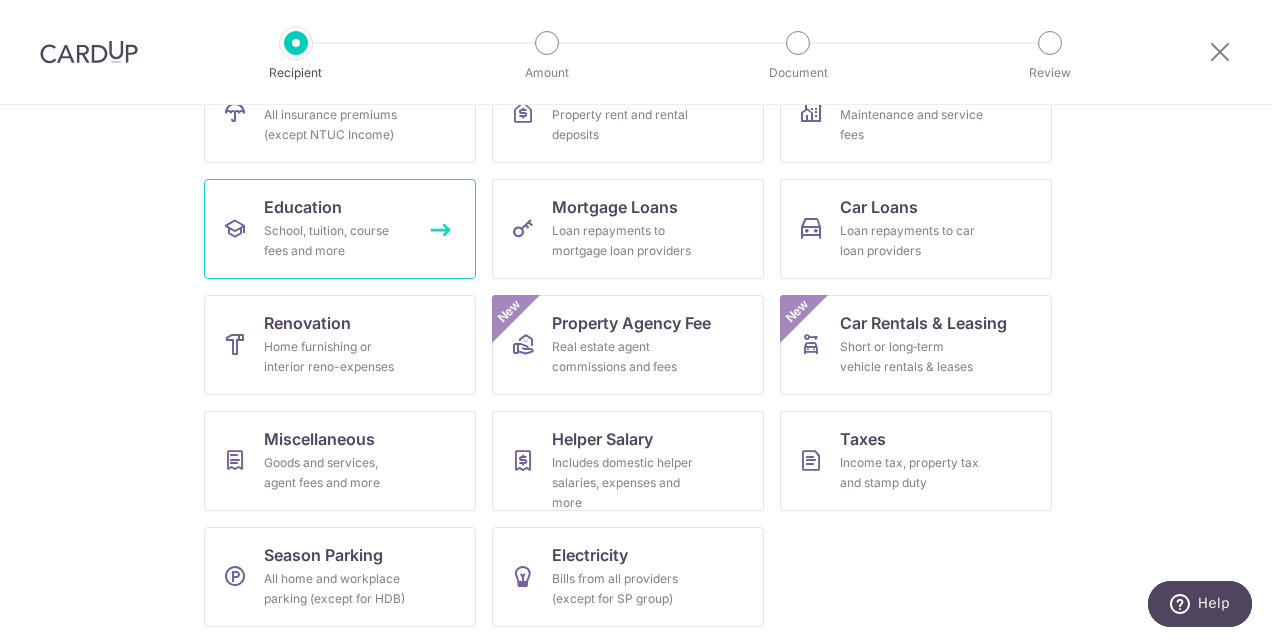 click on "School, tuition, course fees and more" at bounding box center (336, 241) 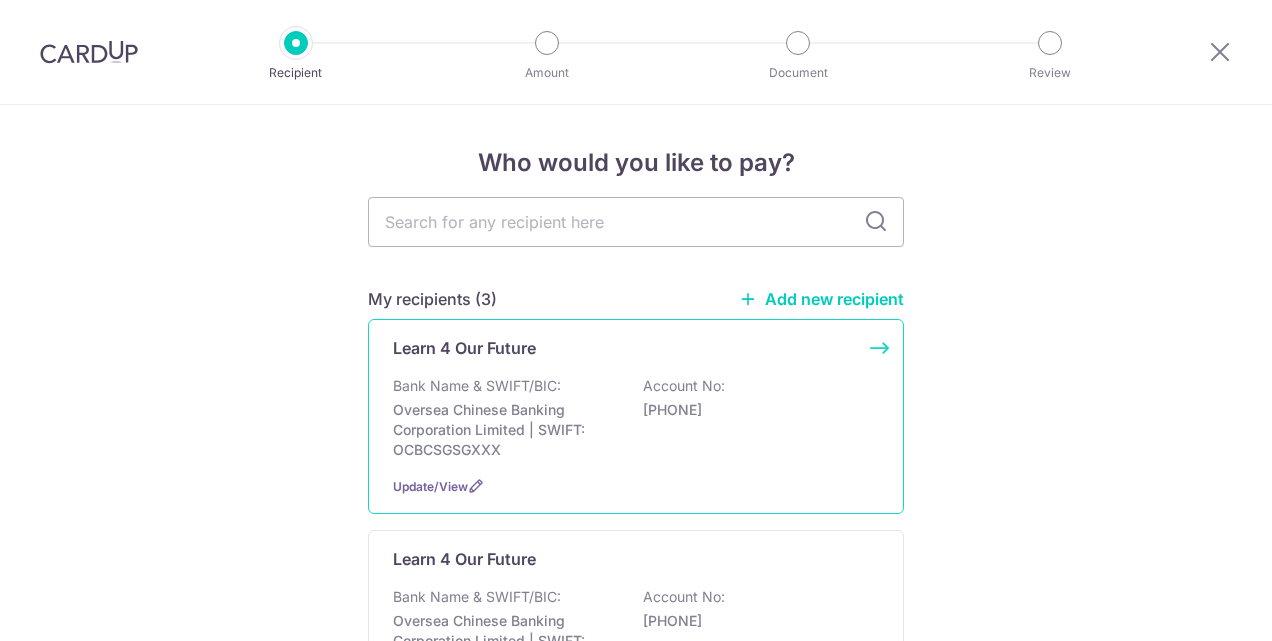 scroll, scrollTop: 0, scrollLeft: 0, axis: both 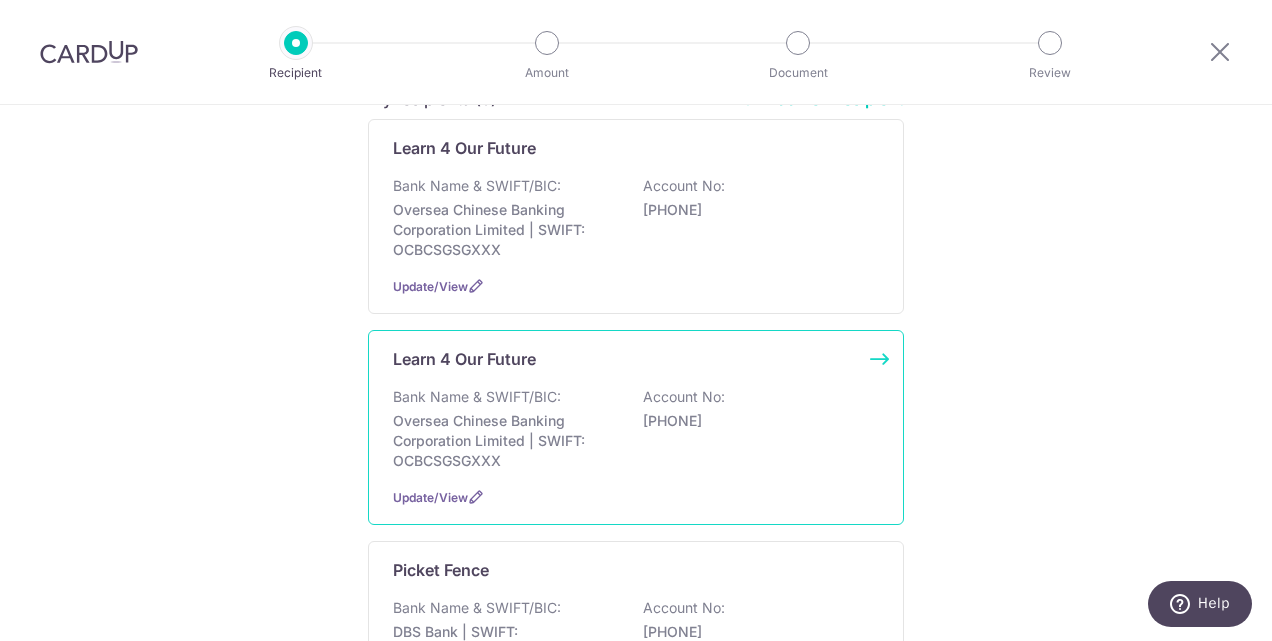 click on "[PHONE]" at bounding box center [755, 421] 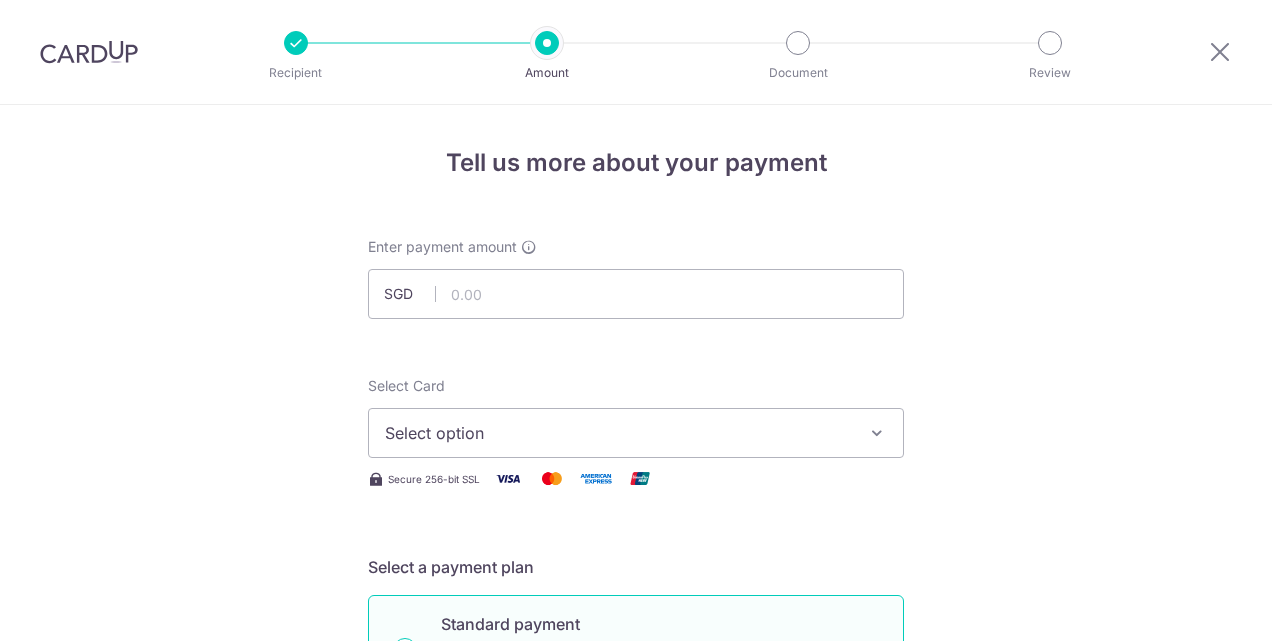 scroll, scrollTop: 0, scrollLeft: 0, axis: both 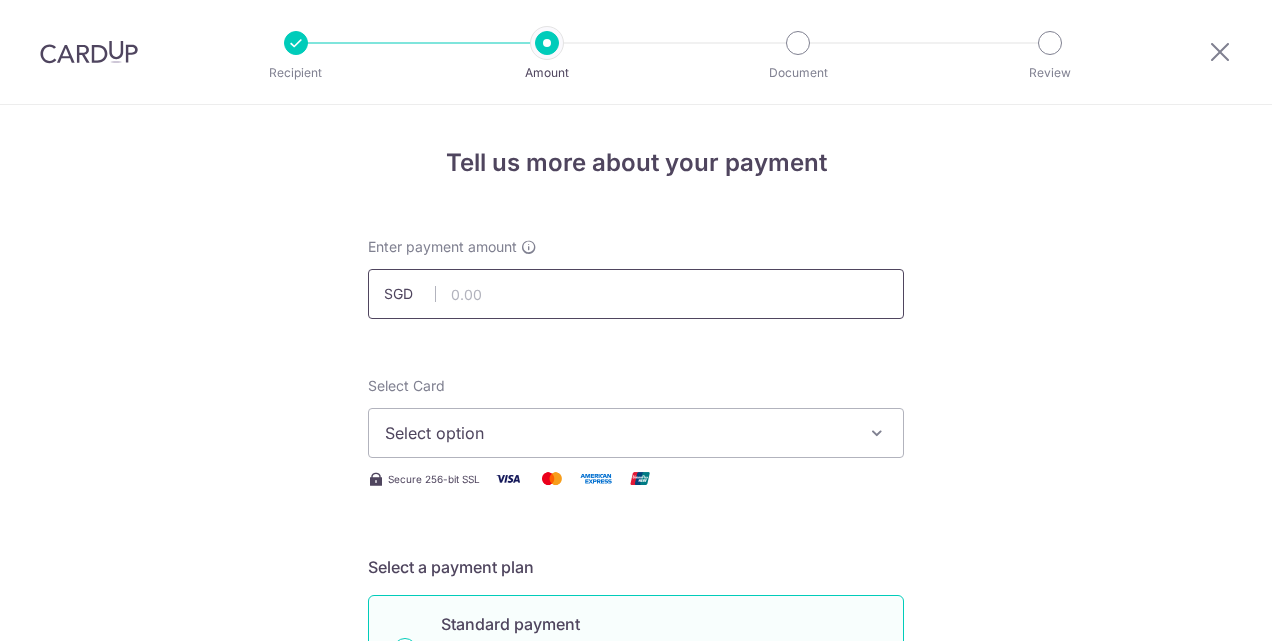 click at bounding box center (636, 294) 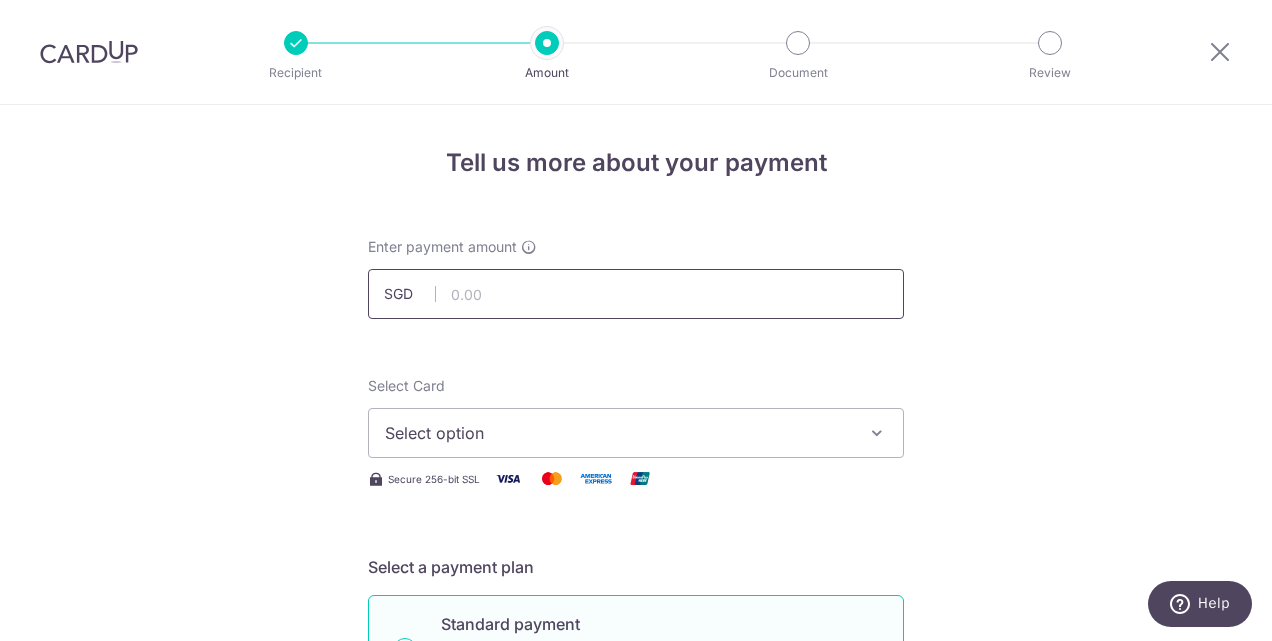type on "980.00" 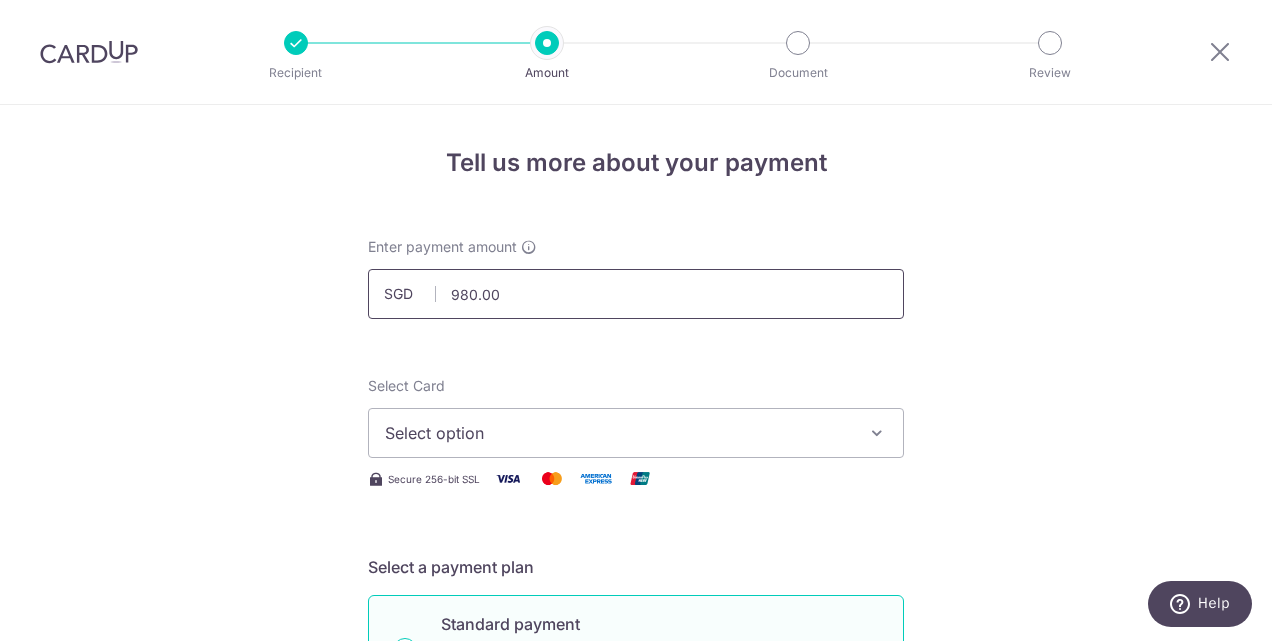 type on "INV-2025-06-0007 Bella Elias" 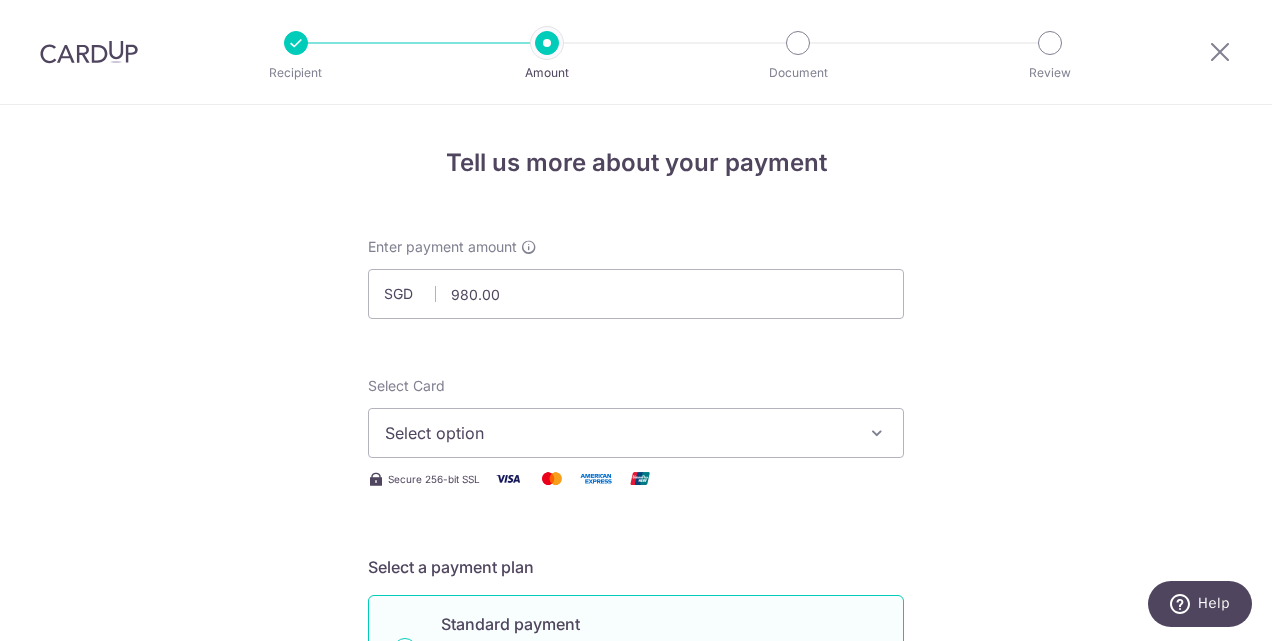 scroll, scrollTop: 100, scrollLeft: 0, axis: vertical 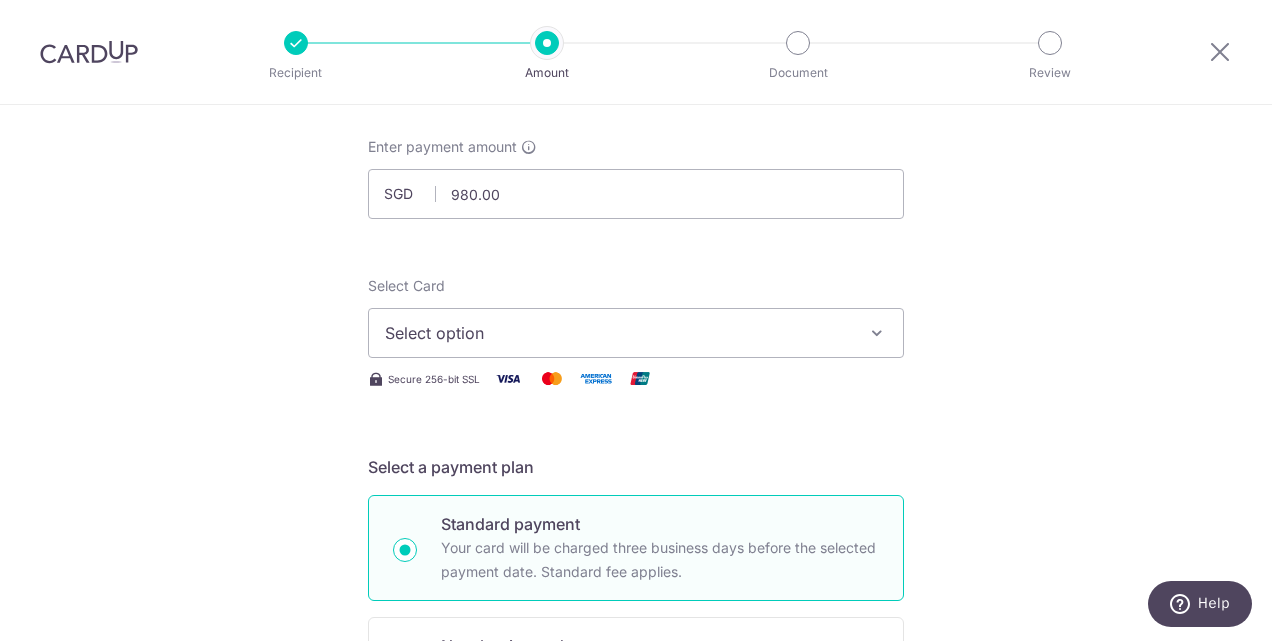 click at bounding box center [877, 333] 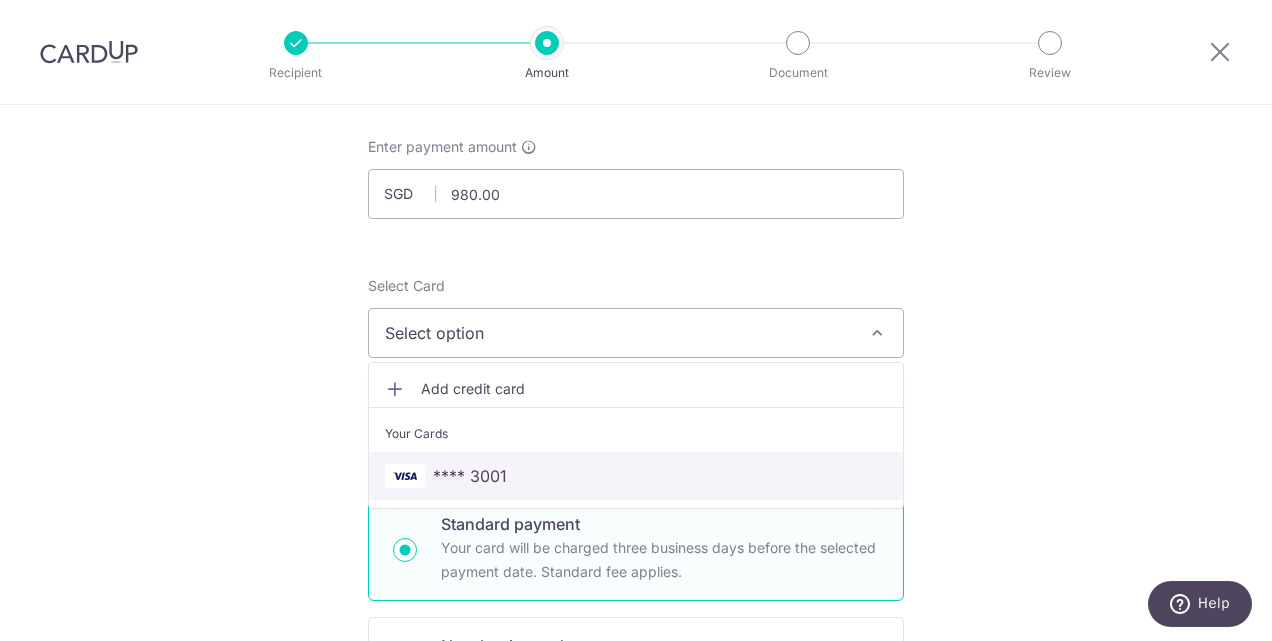 click on "**** 3001" at bounding box center [470, 476] 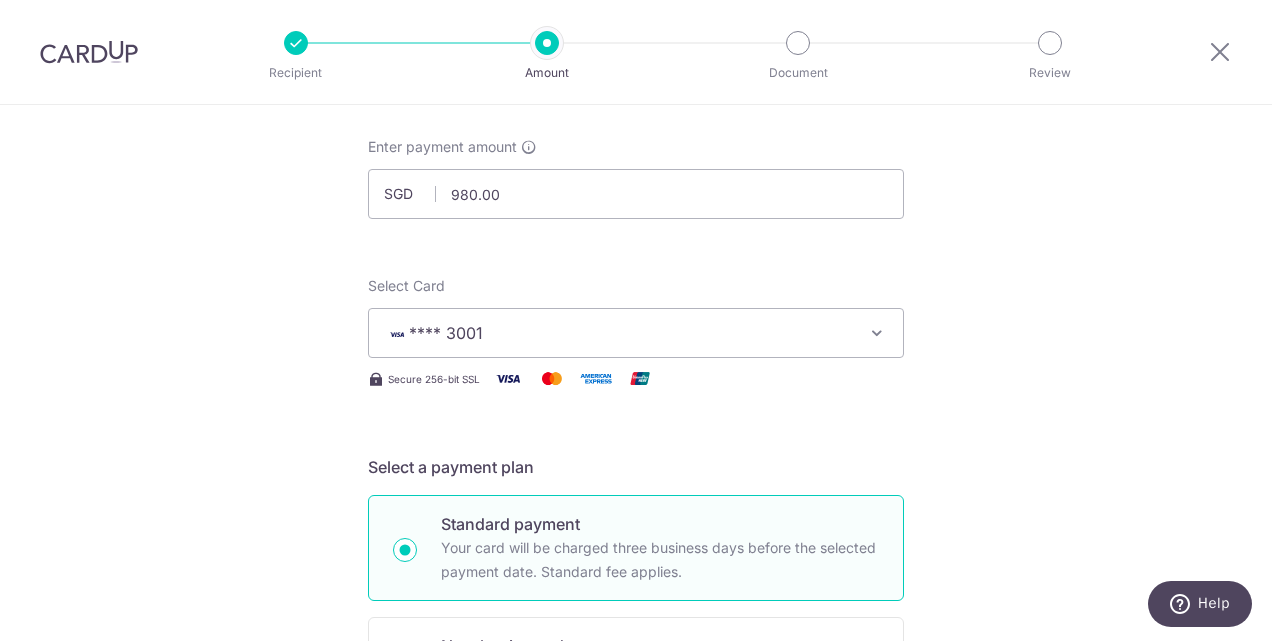 click on "Tell us more about your payment
Enter payment amount
SGD
980.00
980.00
Select Card
**** 3001
Add credit card
Your Cards
**** 3001
Secure 256-bit SSL
Text
New card details
Card
Secure 256-bit SSL" at bounding box center [636, 909] 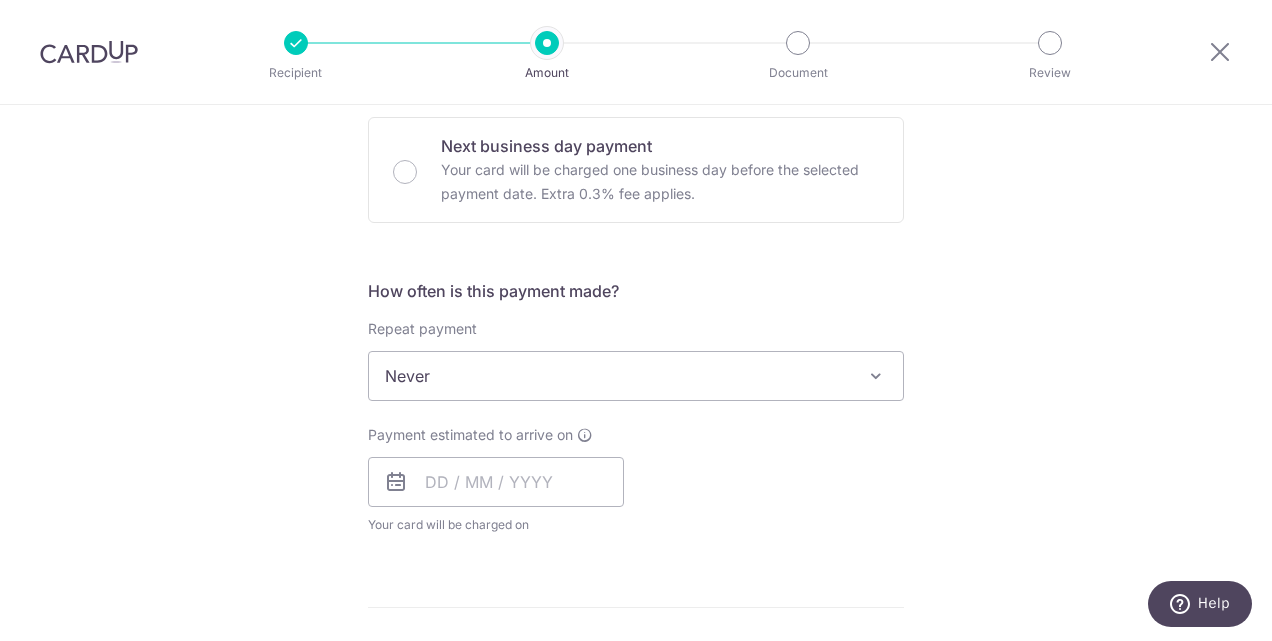 scroll, scrollTop: 700, scrollLeft: 0, axis: vertical 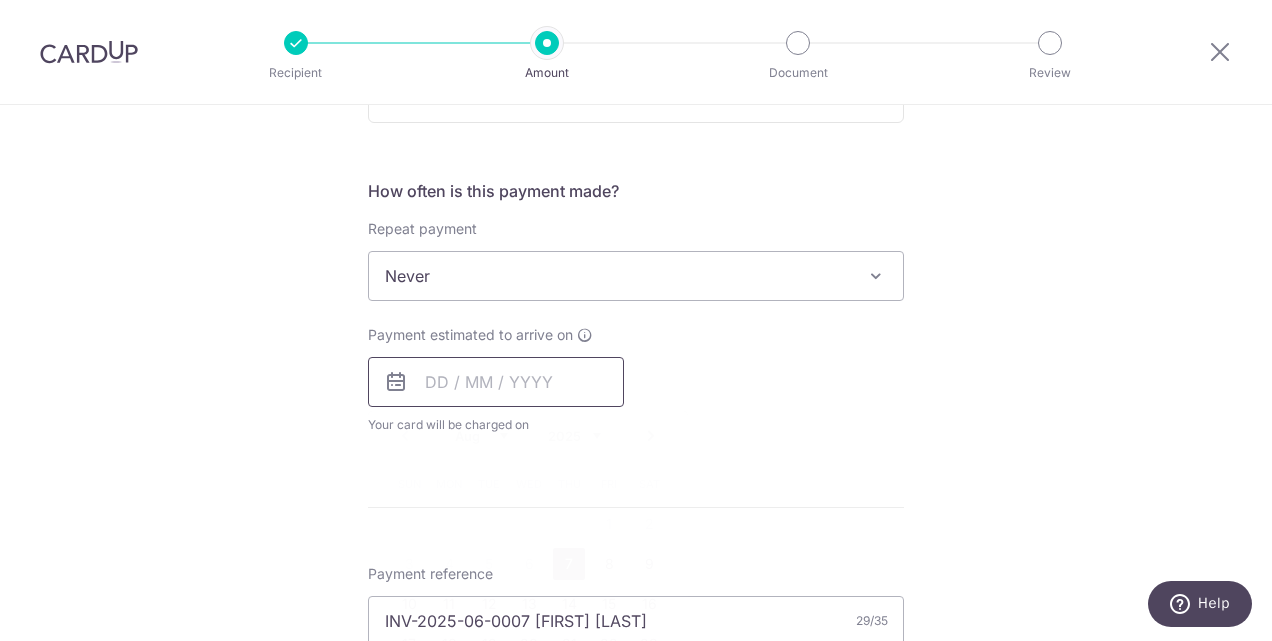 click at bounding box center (496, 382) 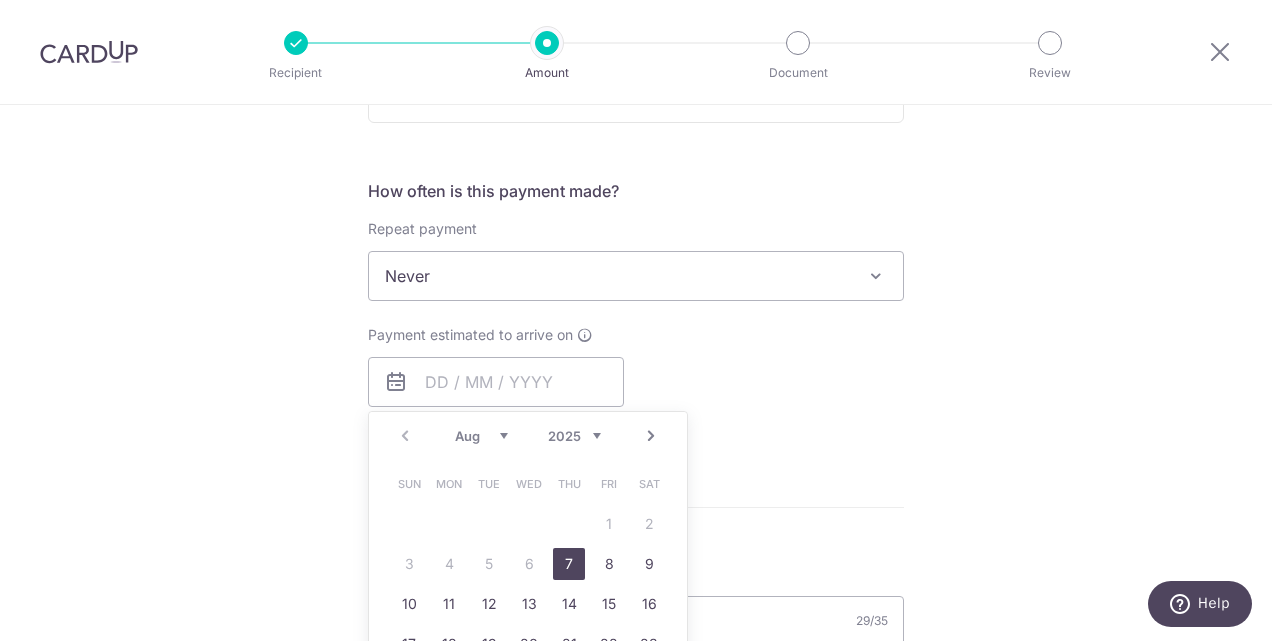 click on "7" at bounding box center [569, 564] 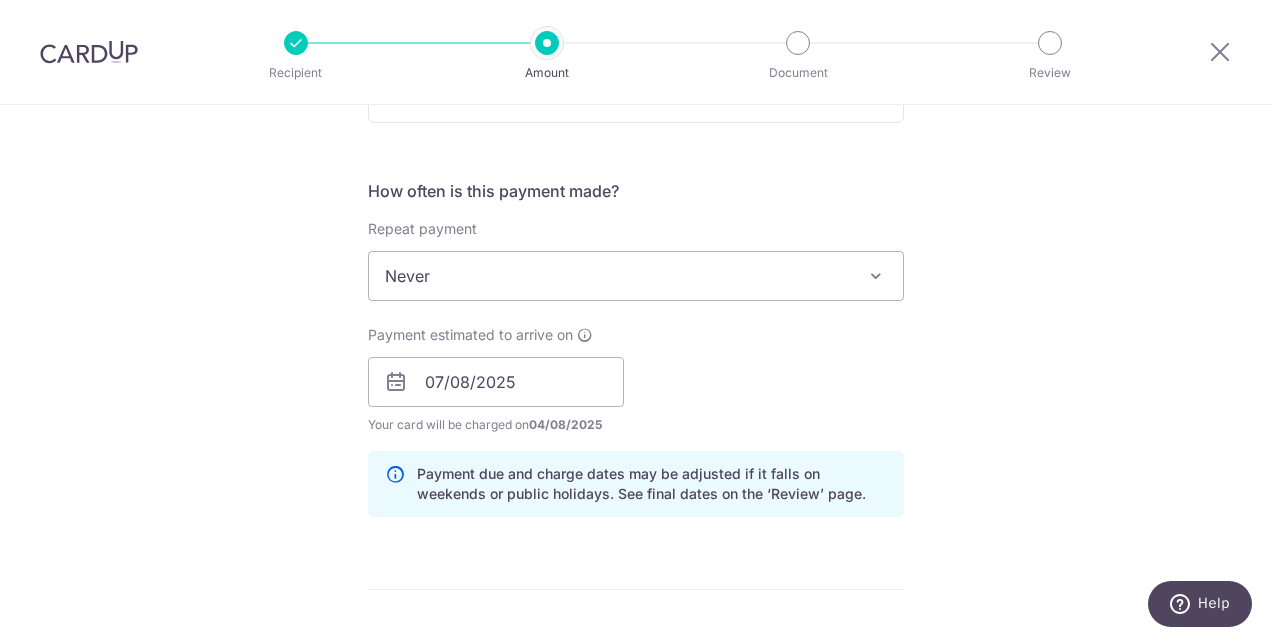 click on "Payment estimated to arrive on
07/08/2025
Prev Next Aug Sep Oct Nov Dec 2025 2026 2027 2028 2029 2030 2031 2032 2033 2034 2035 Sun Mon Tue Wed Thu Fri Sat           1 2 3 4 5 6 7 8 9 10 11 12 13 14 15 16 17 18 19 20 21 22 23 24 25 26 27 28 29 30 31
Your card will be charged on  04/08/2025  for the first payment
* If your payment is funded by  9:00am SGT on Tuesday 05/08/2025
05/08/2025
No. of Payments" at bounding box center [636, 380] 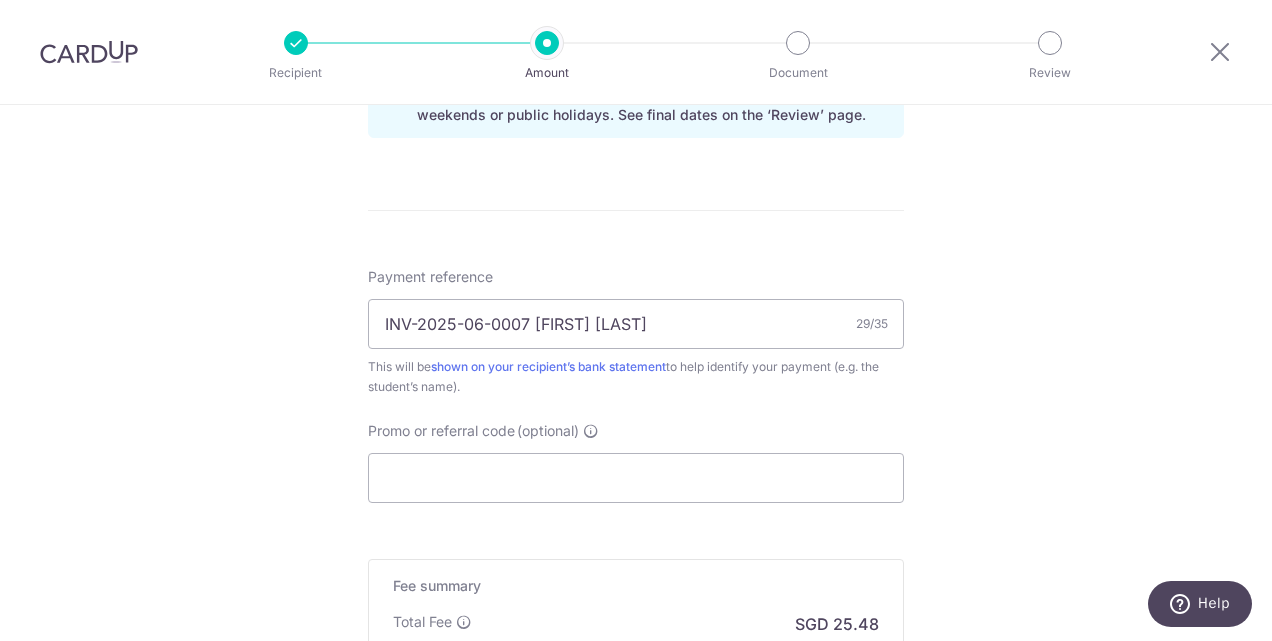 scroll, scrollTop: 1100, scrollLeft: 0, axis: vertical 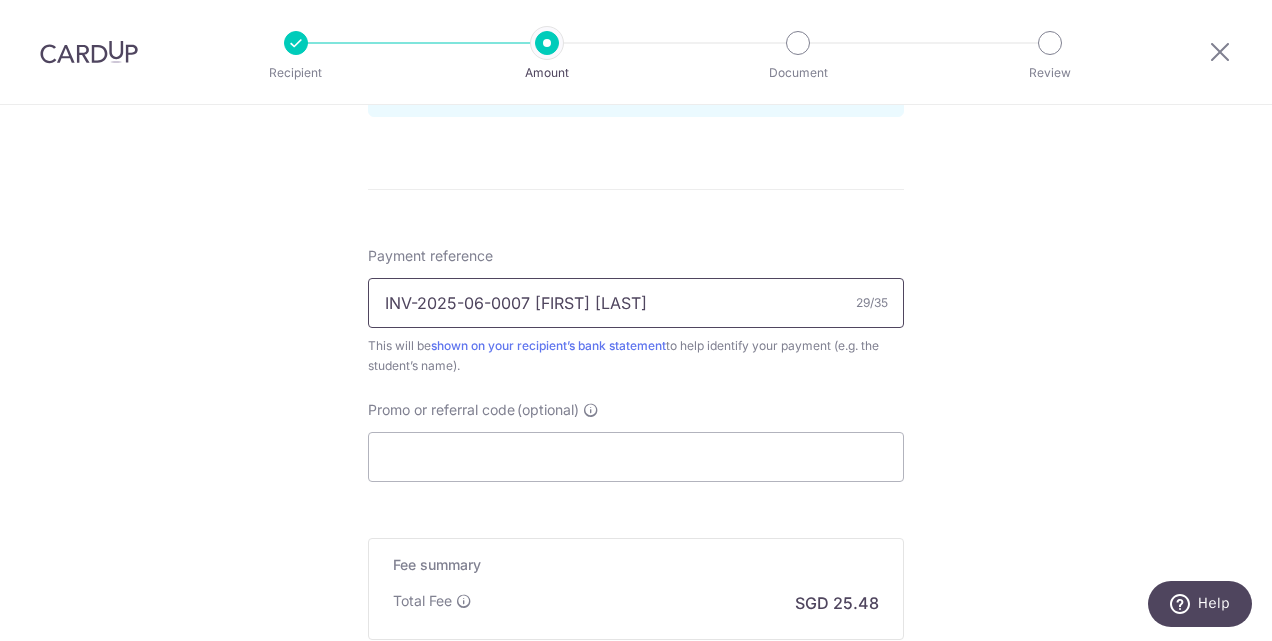 click on "INV-2025-06-0007 Bella Elias" at bounding box center (636, 303) 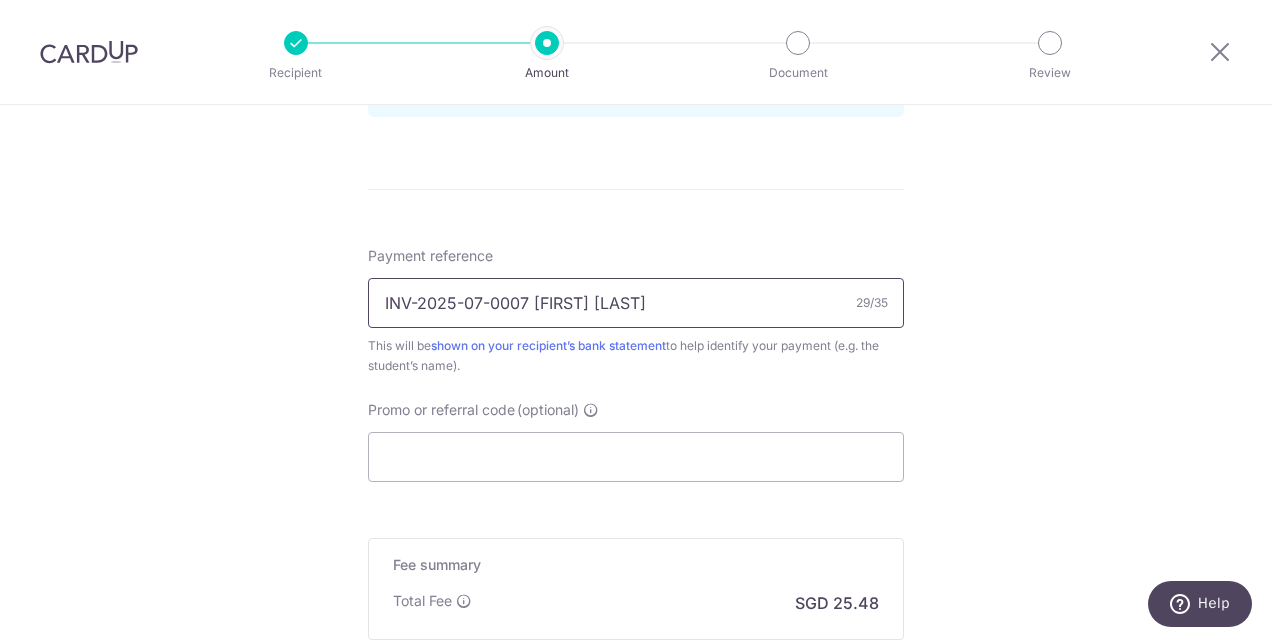 click on "INV-2025-07-0007 Bella Elias" at bounding box center (636, 303) 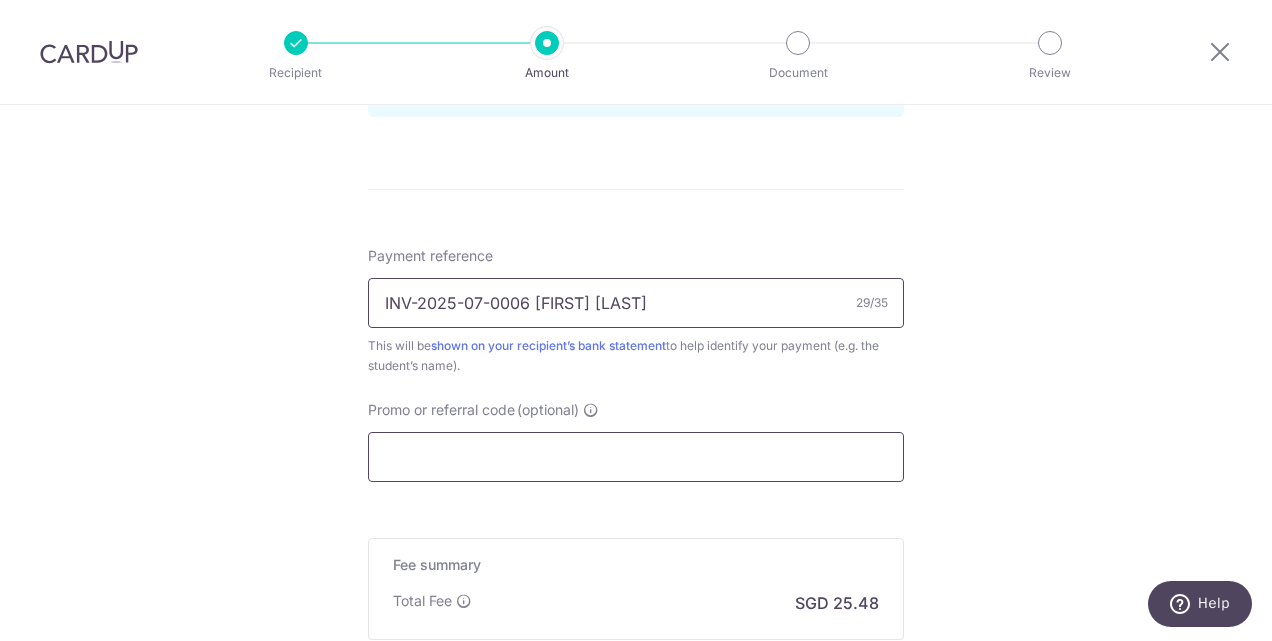 type on "INV-2025-07-0006 [FIRST] [LAST]" 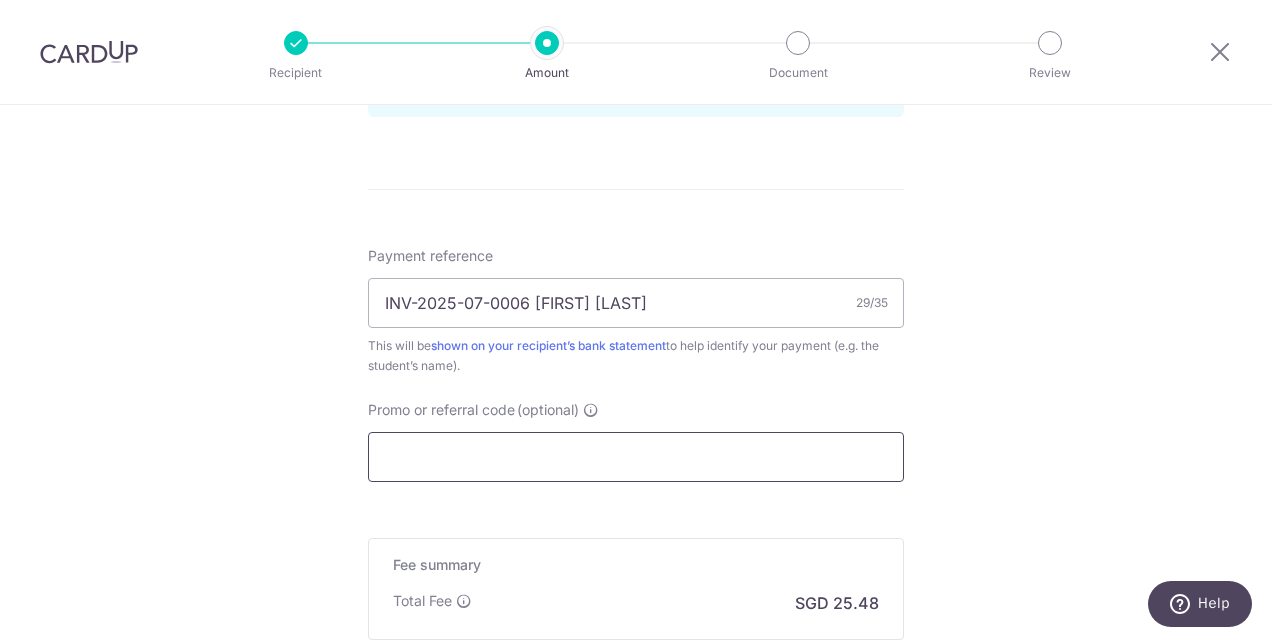 click on "Promo or referral code
(optional)" at bounding box center (636, 457) 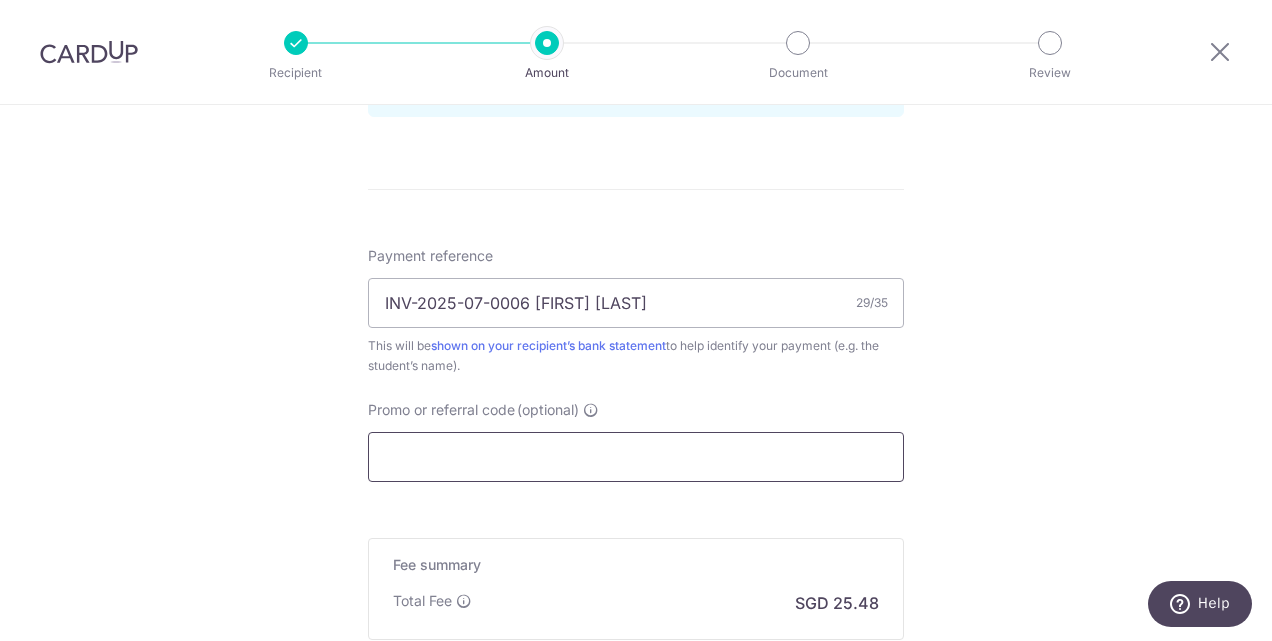 type on "OFF225" 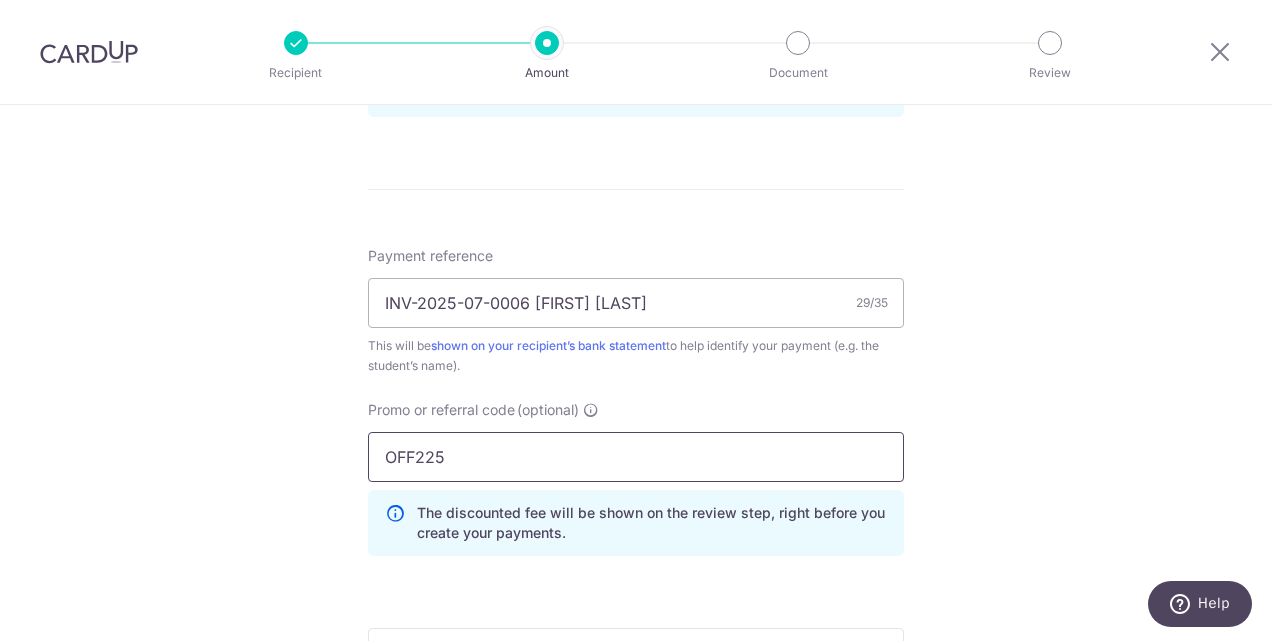 scroll, scrollTop: 600, scrollLeft: 0, axis: vertical 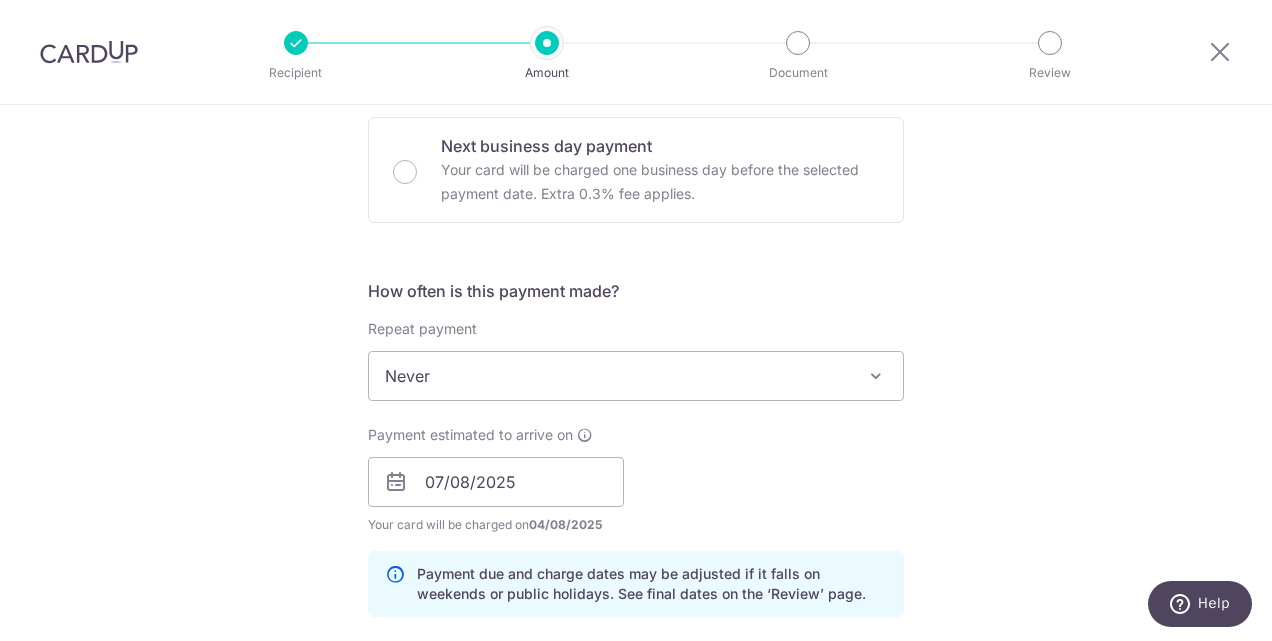 click on "Tell us more about your payment
Enter payment amount
SGD
980.00
980.00
Select Card
**** 3001
Add credit card
Your Cards
**** 3001
Secure 256-bit SSL
Text
New card details
Card
Secure 256-bit SSL" at bounding box center (636, 495) 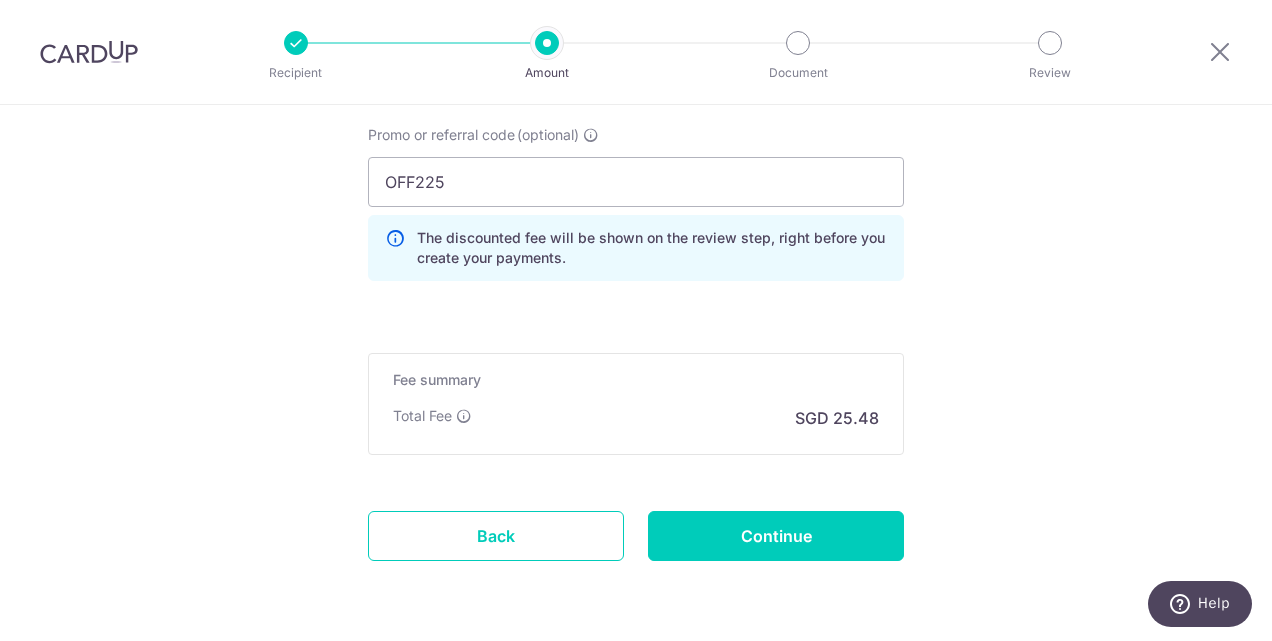 scroll, scrollTop: 1439, scrollLeft: 0, axis: vertical 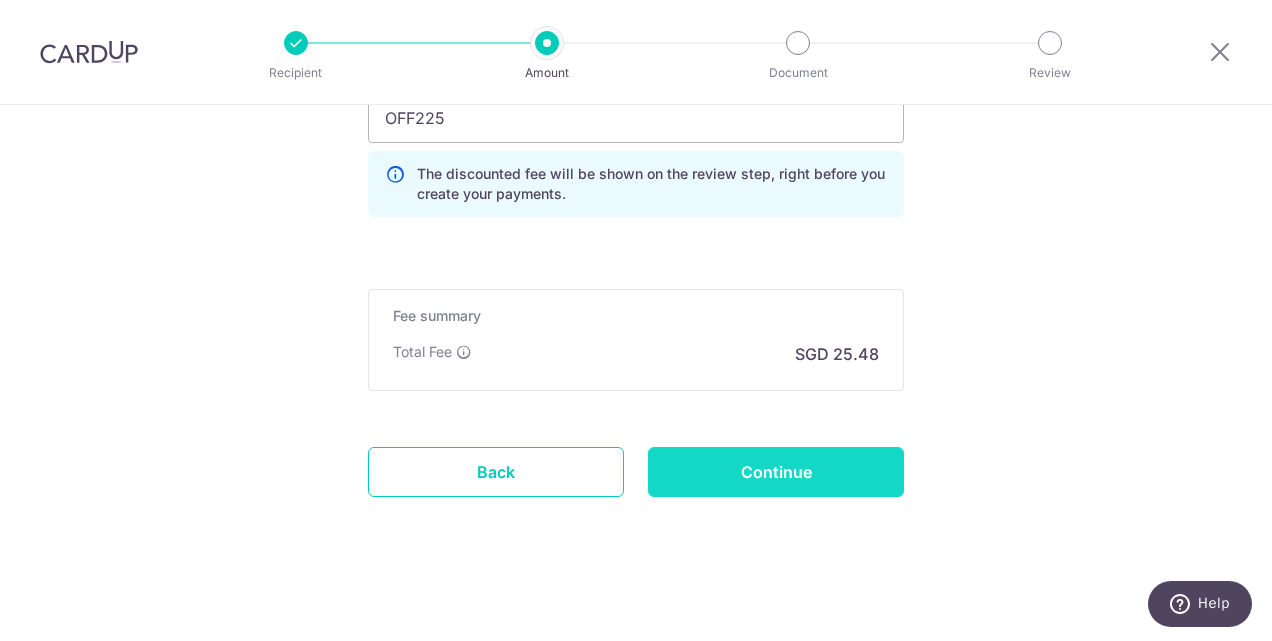 click on "Continue" at bounding box center [776, 472] 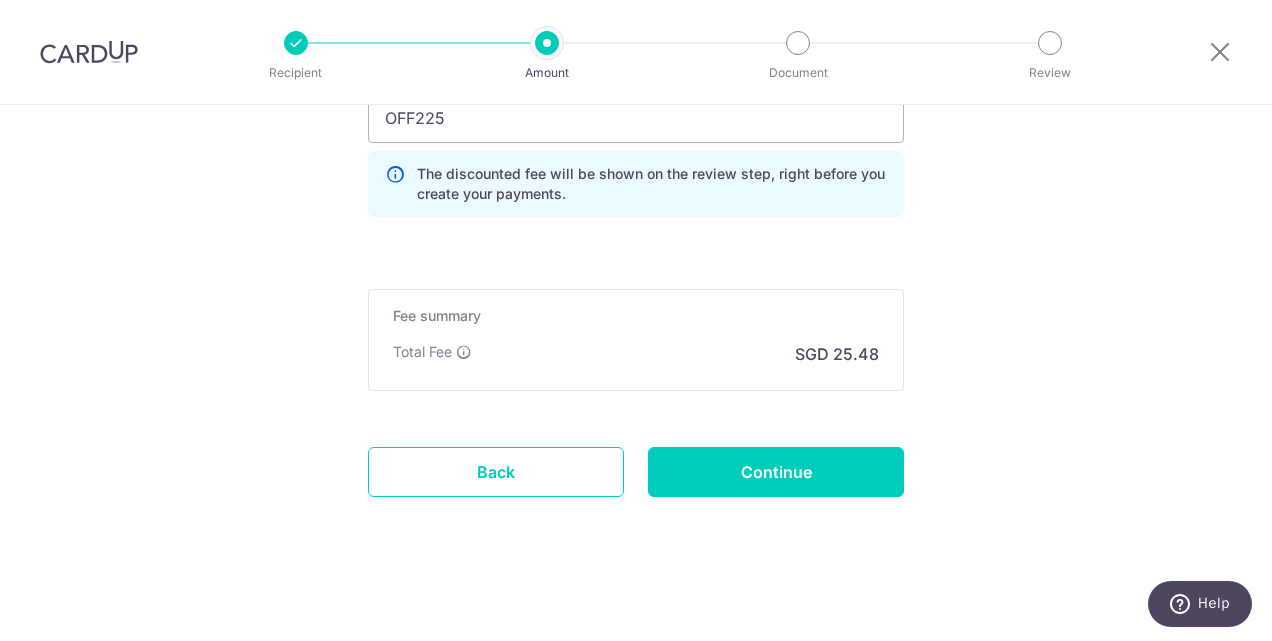 type on "Create Schedule" 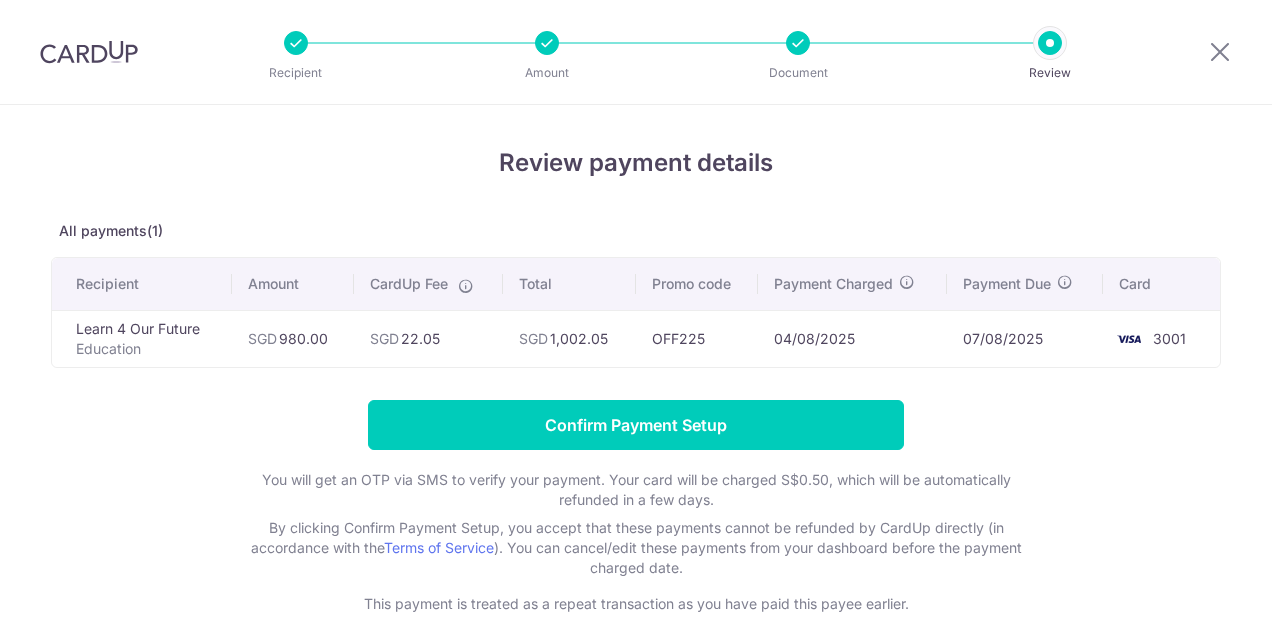 scroll, scrollTop: 0, scrollLeft: 0, axis: both 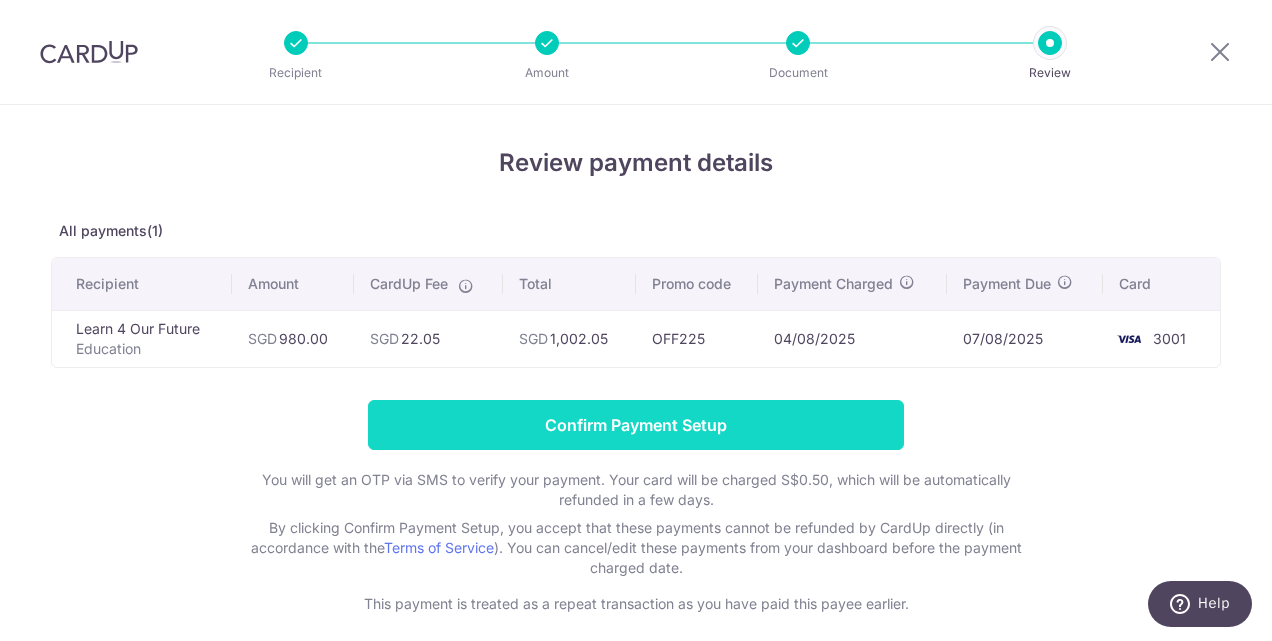 click on "Confirm Payment Setup" at bounding box center [636, 425] 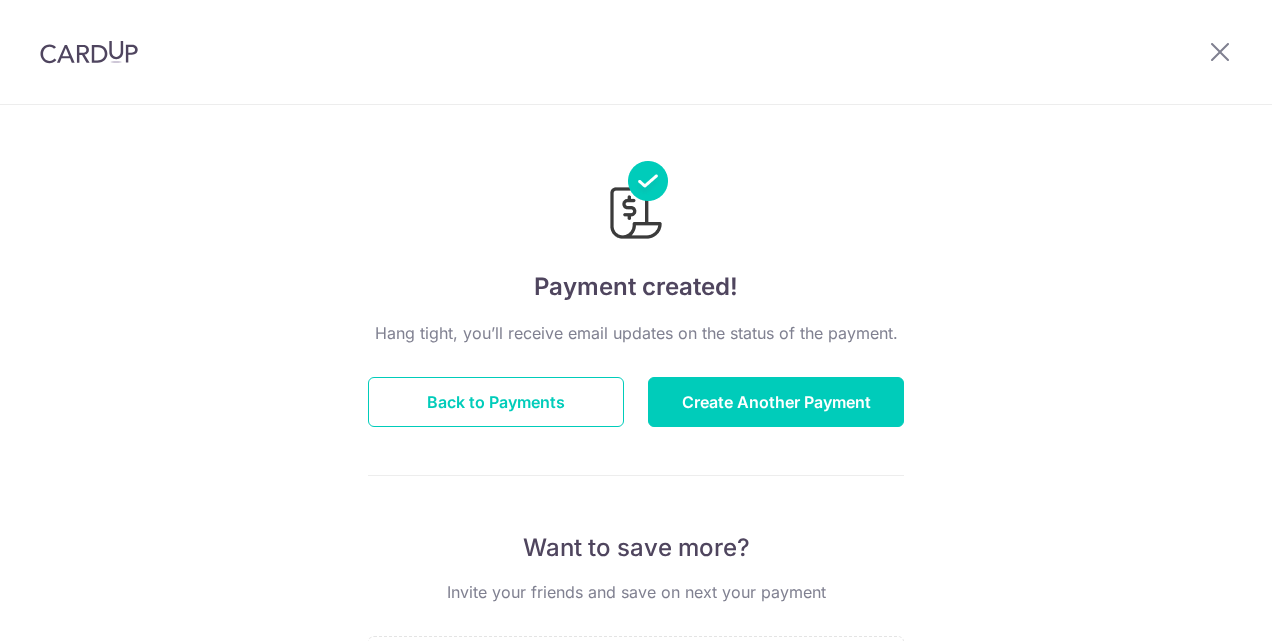 scroll, scrollTop: 0, scrollLeft: 0, axis: both 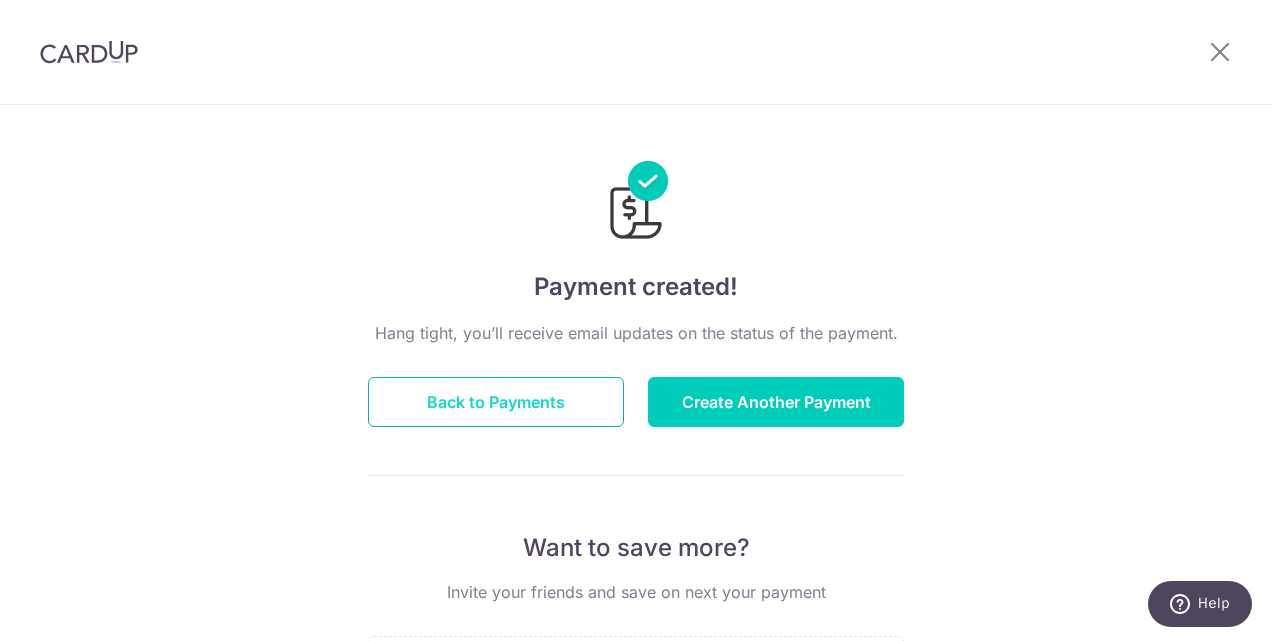 click on "Back to Payments" at bounding box center (496, 402) 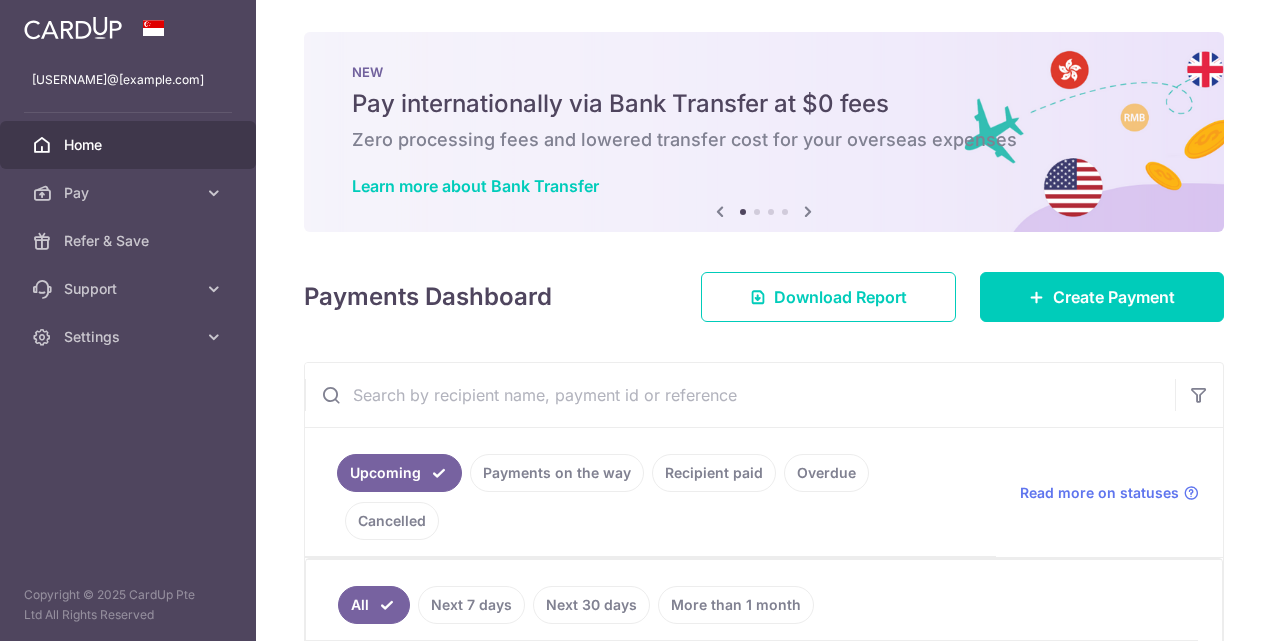 scroll, scrollTop: 0, scrollLeft: 0, axis: both 